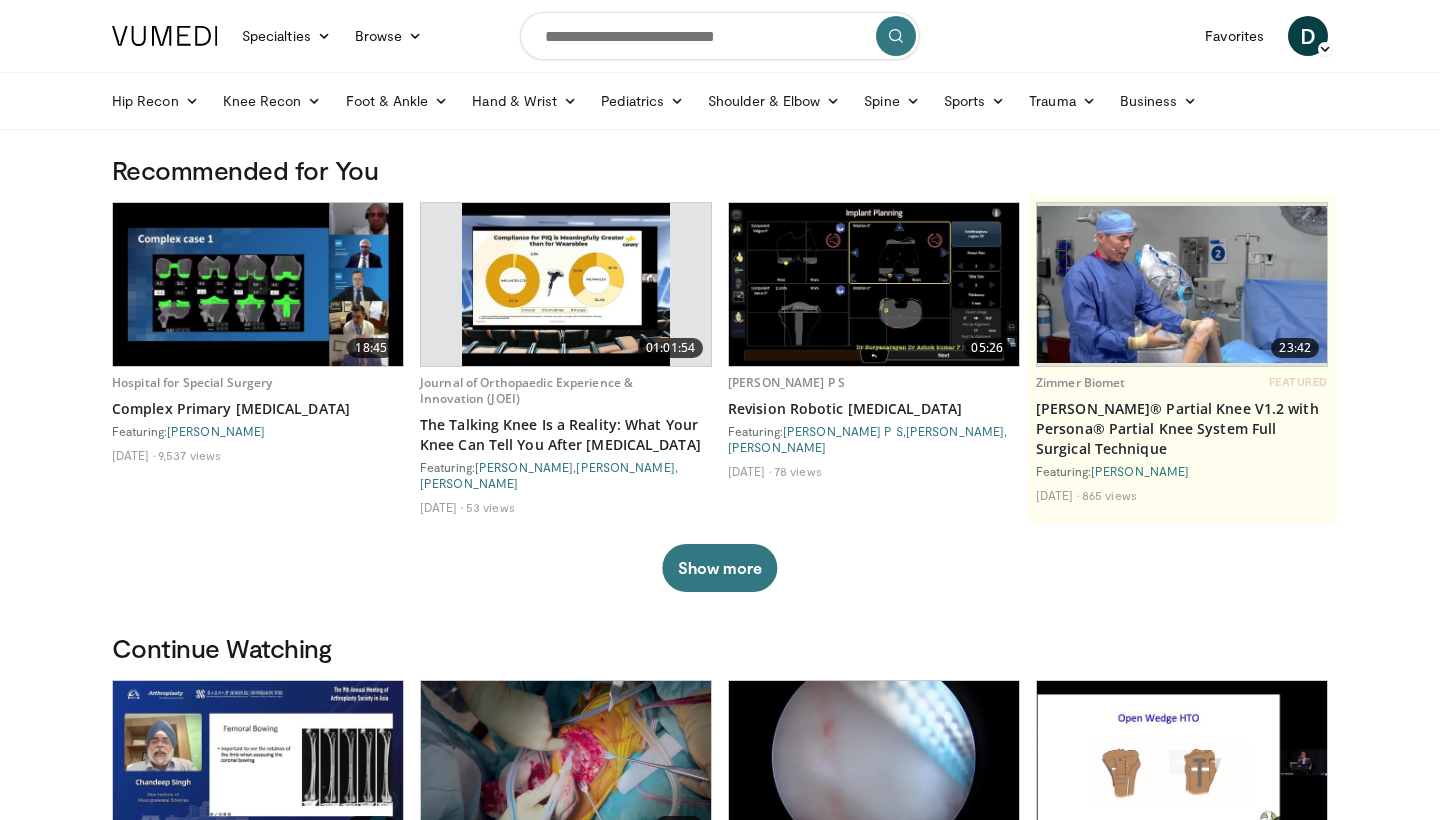 scroll, scrollTop: 0, scrollLeft: 0, axis: both 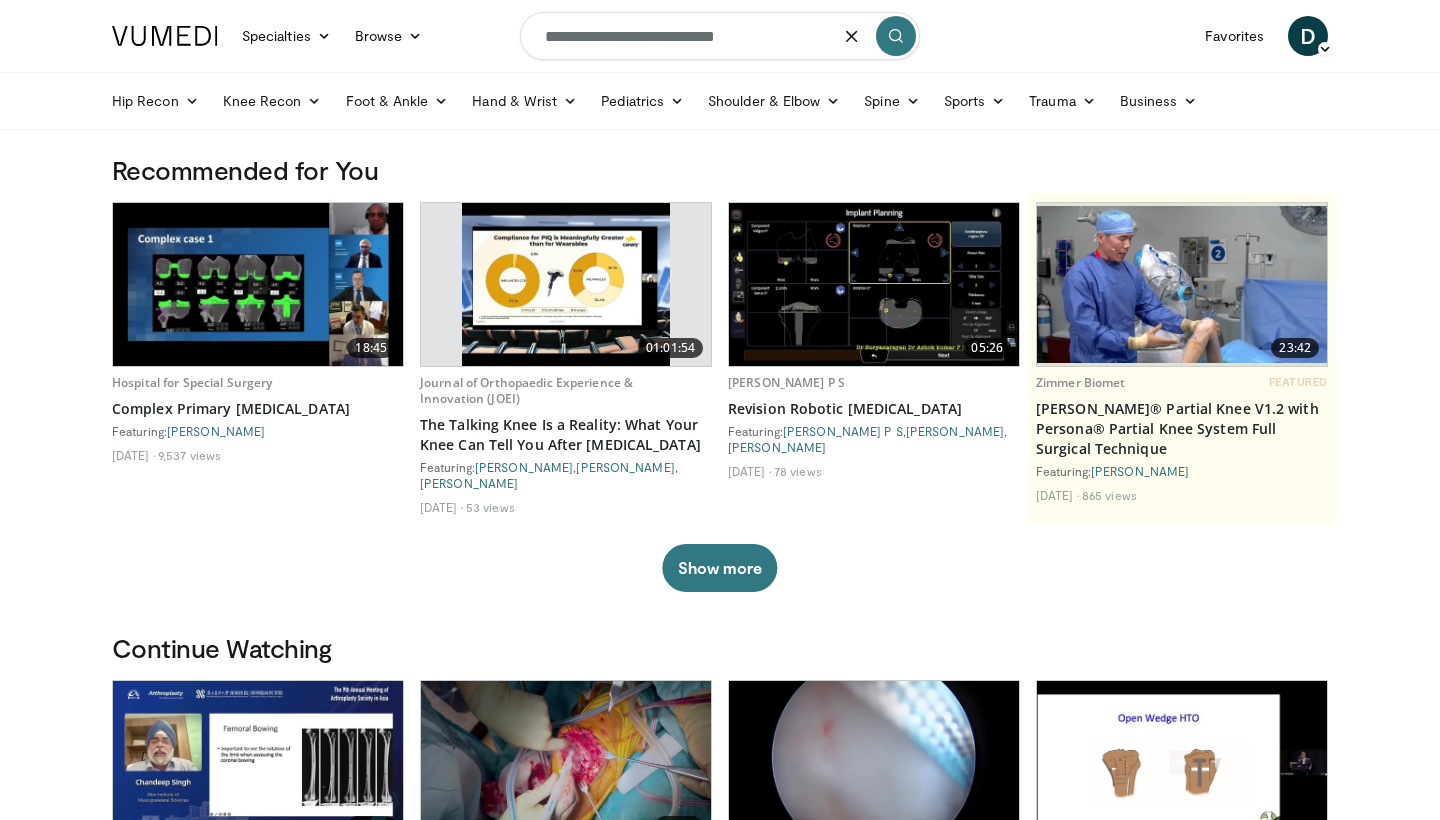 type on "**********" 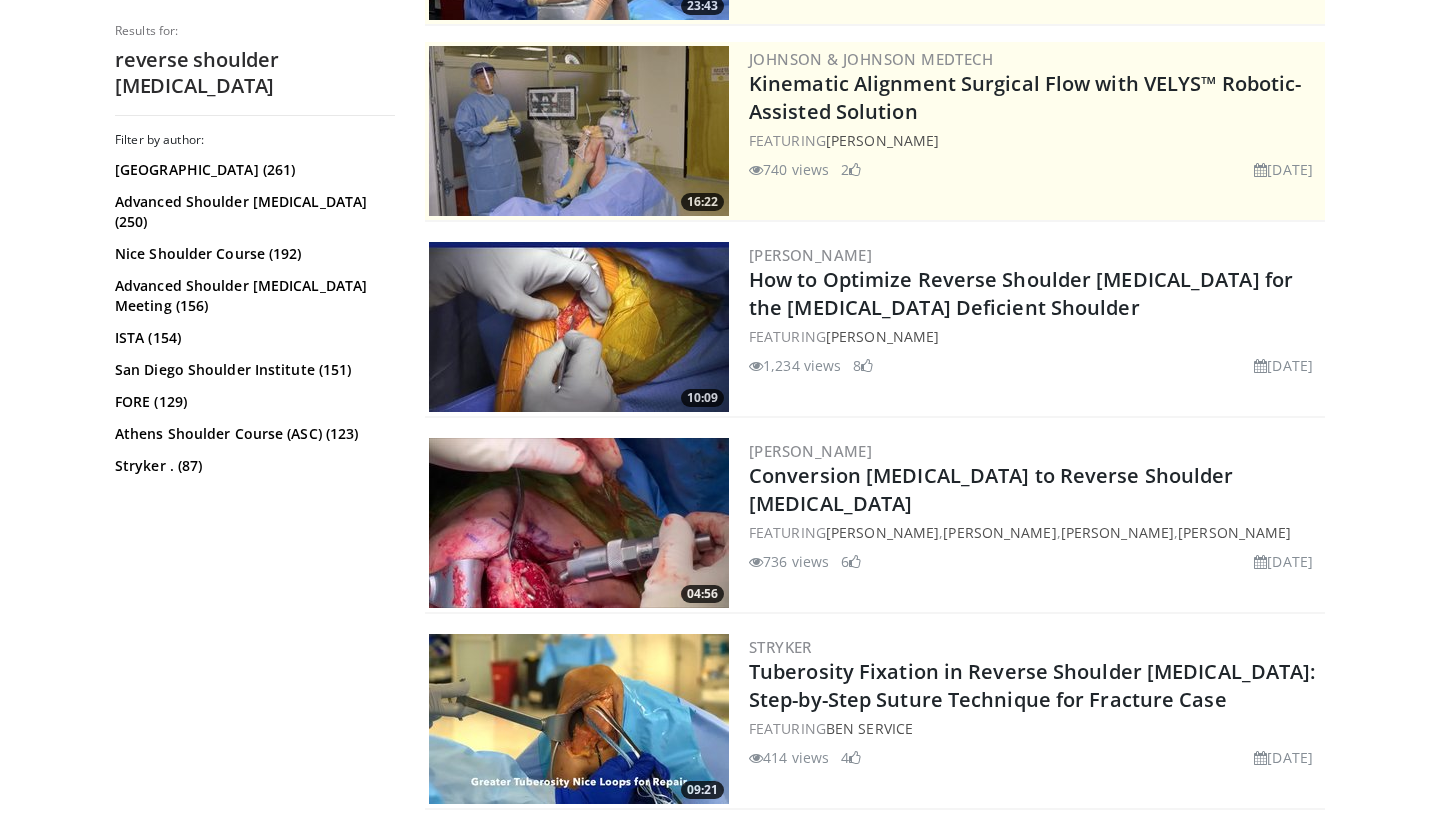 scroll, scrollTop: 388, scrollLeft: 0, axis: vertical 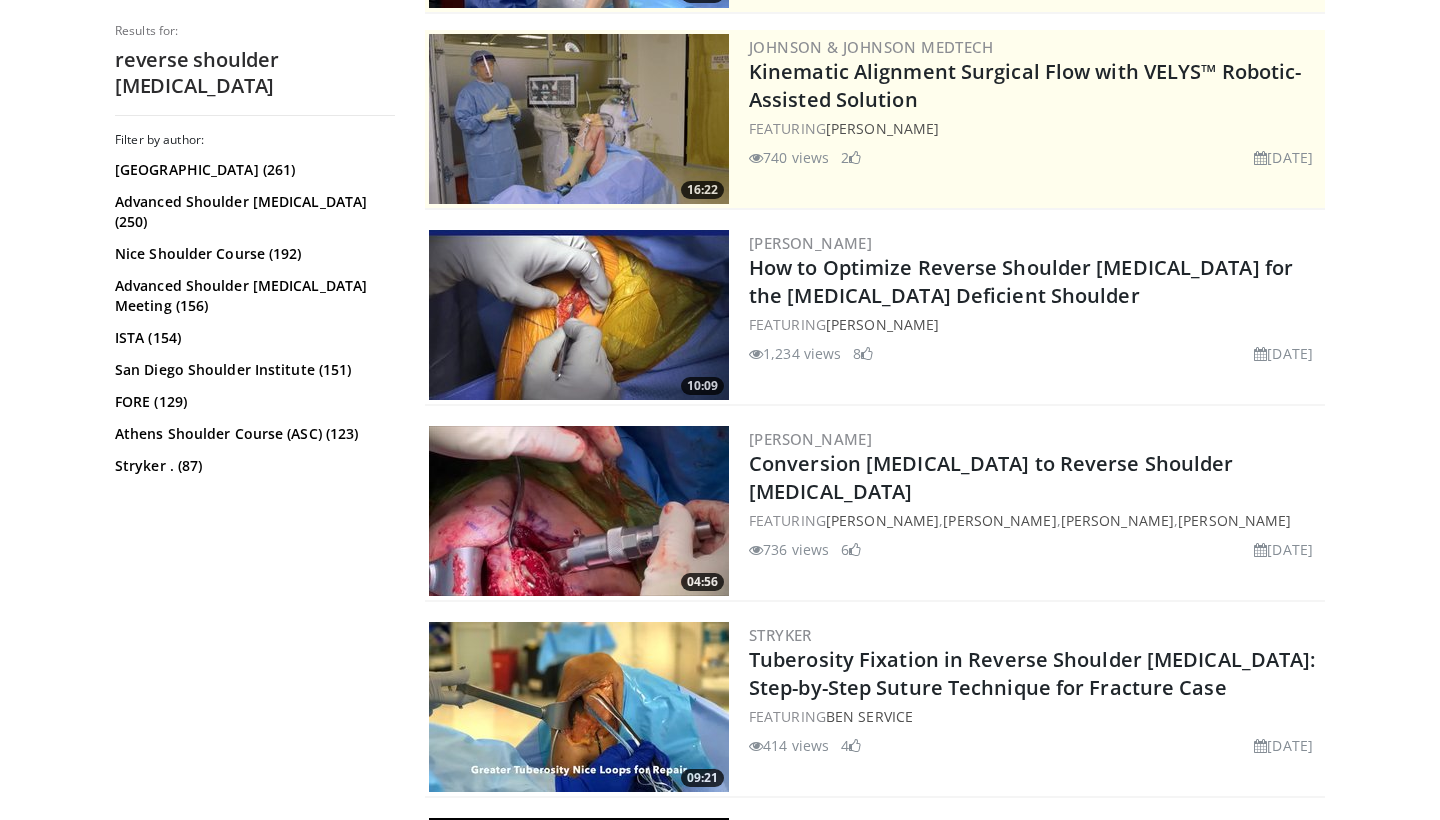 click at bounding box center (579, 315) 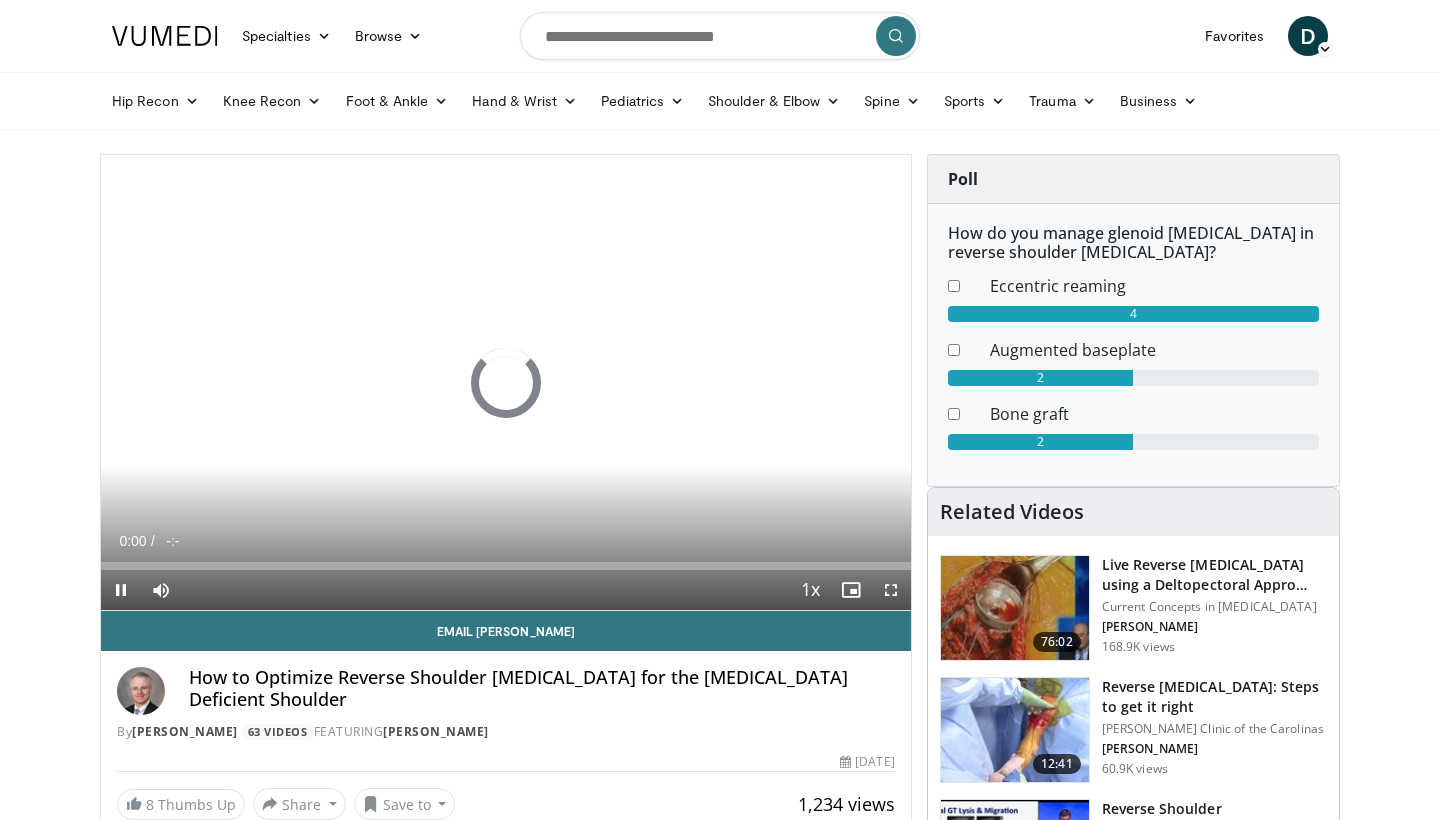 scroll, scrollTop: 0, scrollLeft: 0, axis: both 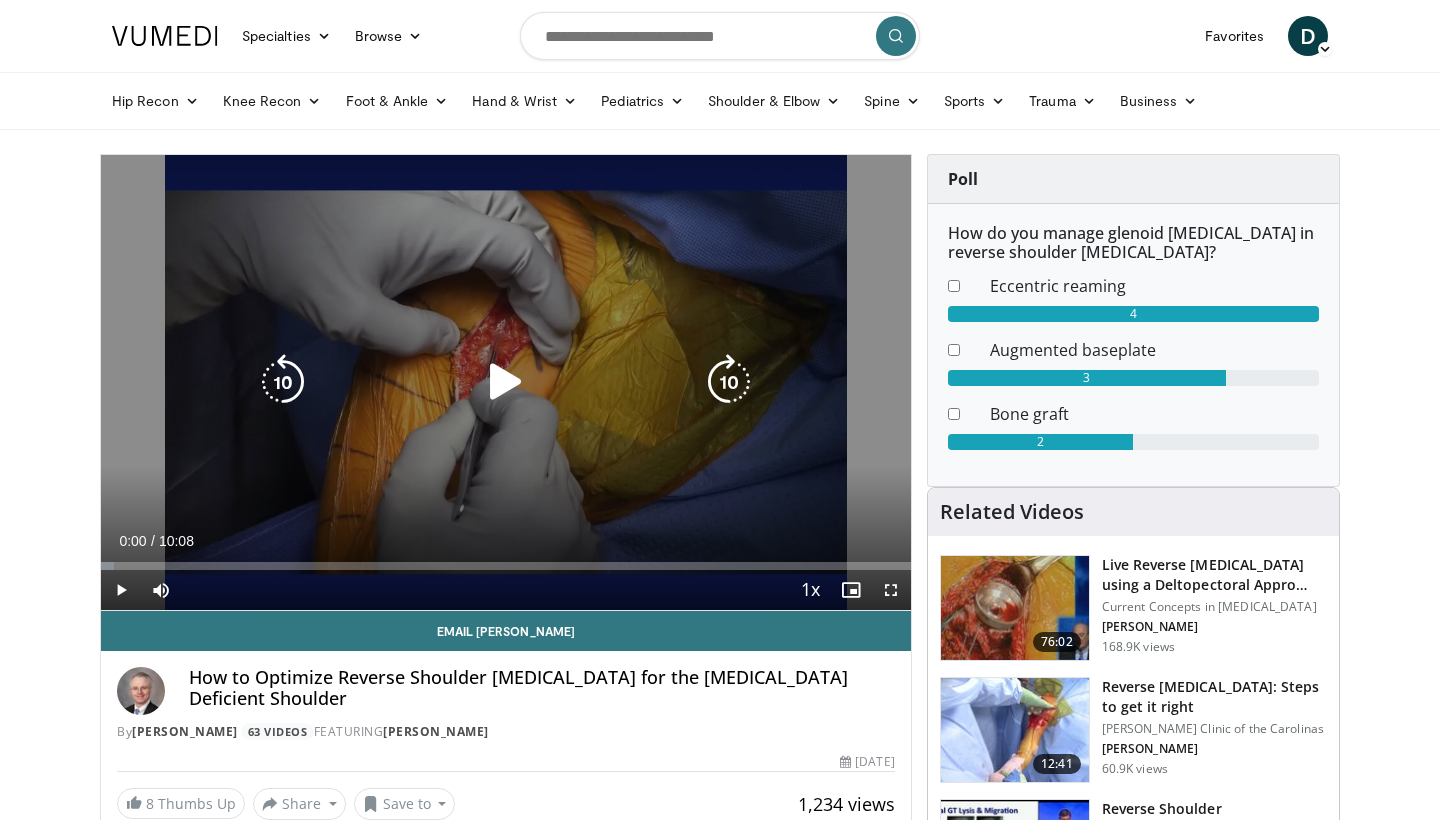 click at bounding box center (506, 382) 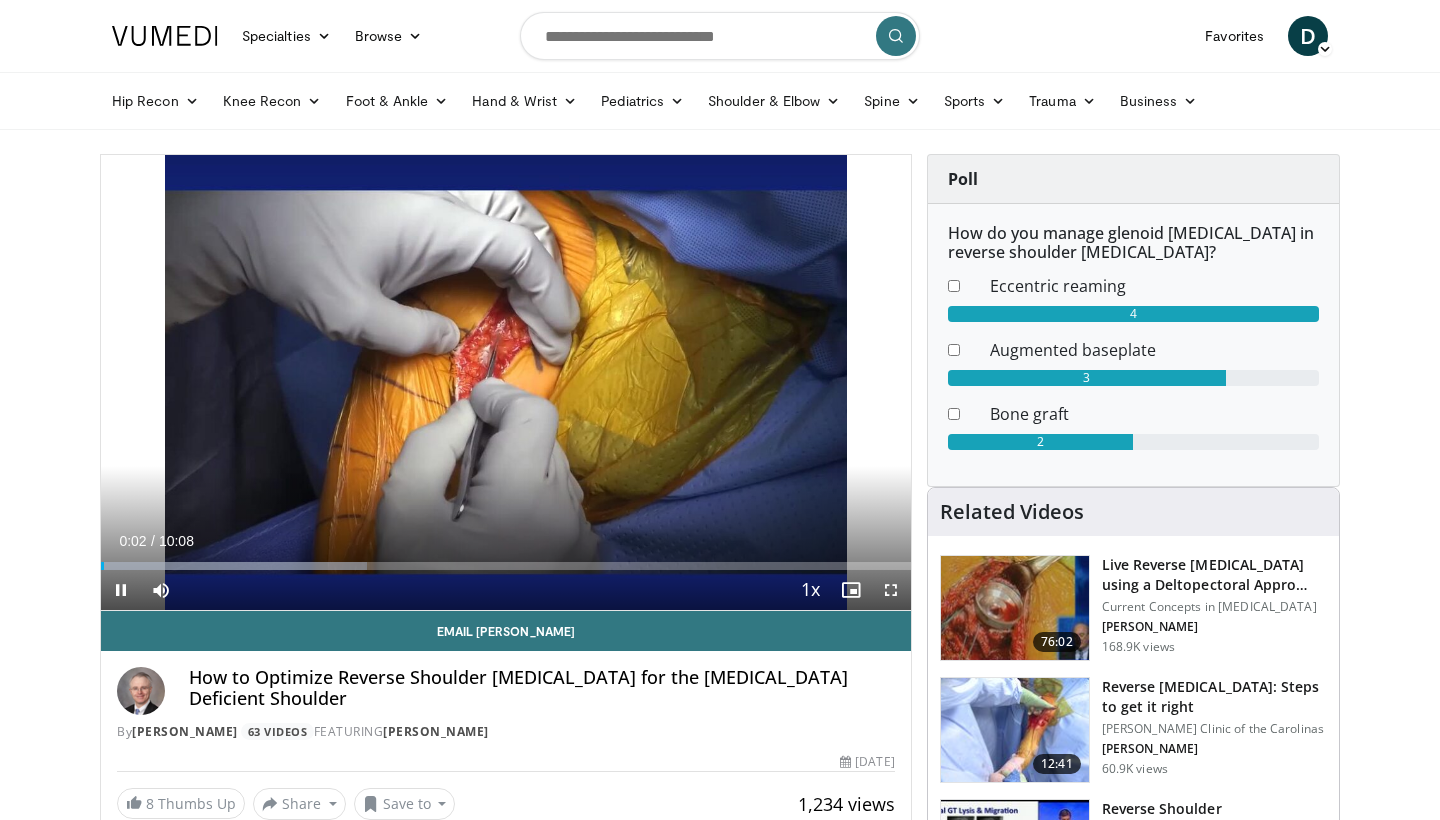 click at bounding box center [891, 590] 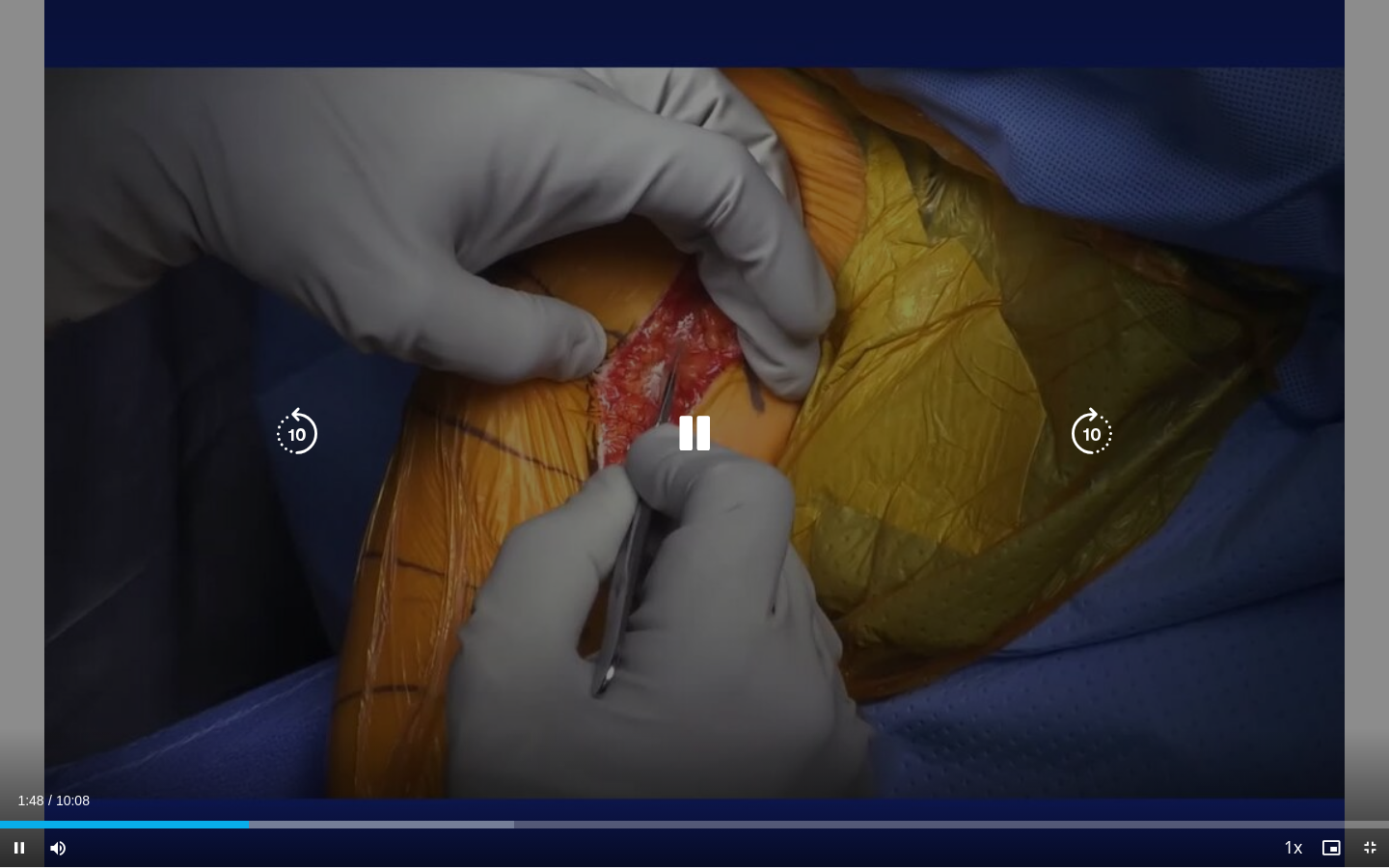 click at bounding box center [694, 434] 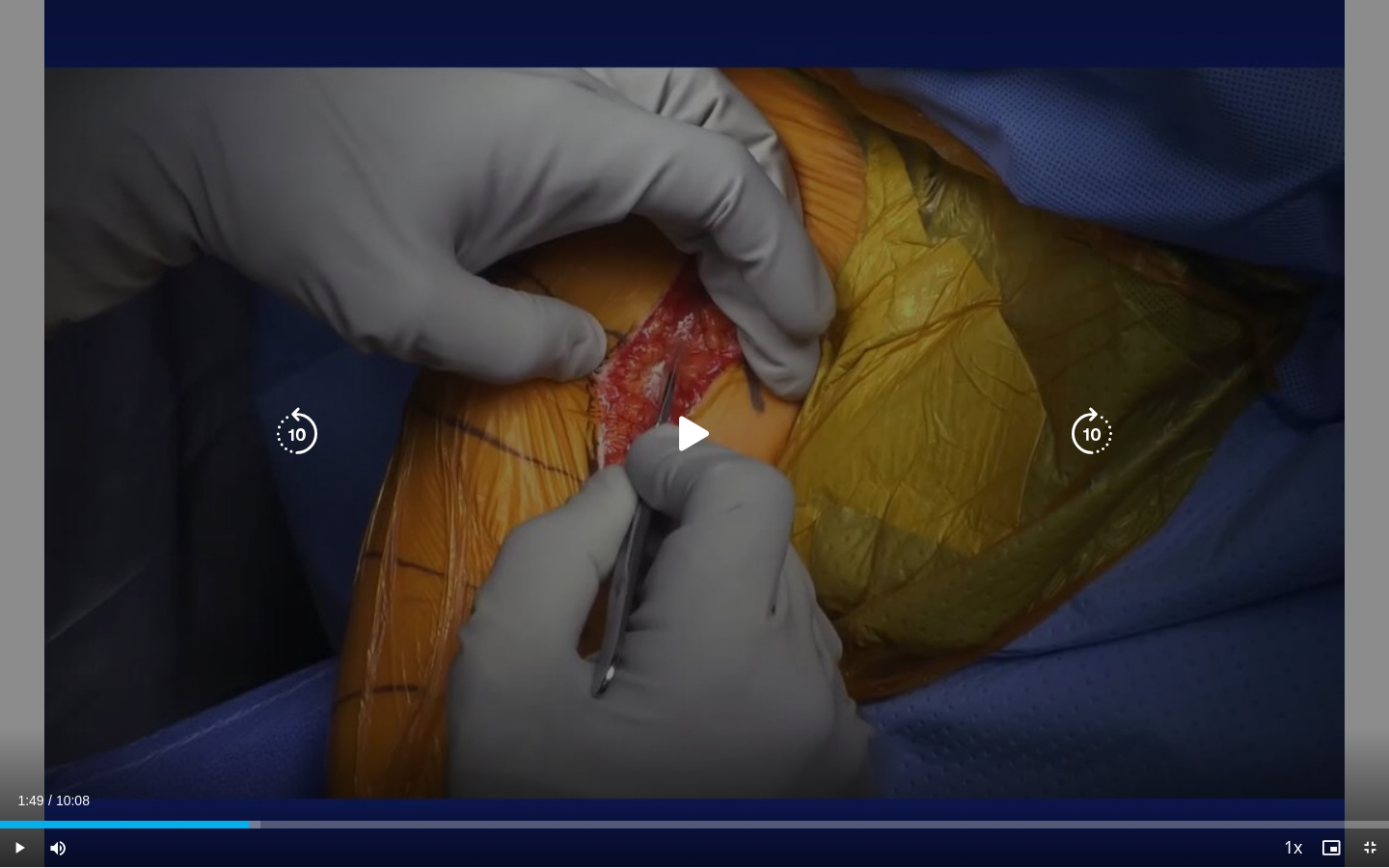 click at bounding box center (694, 434) 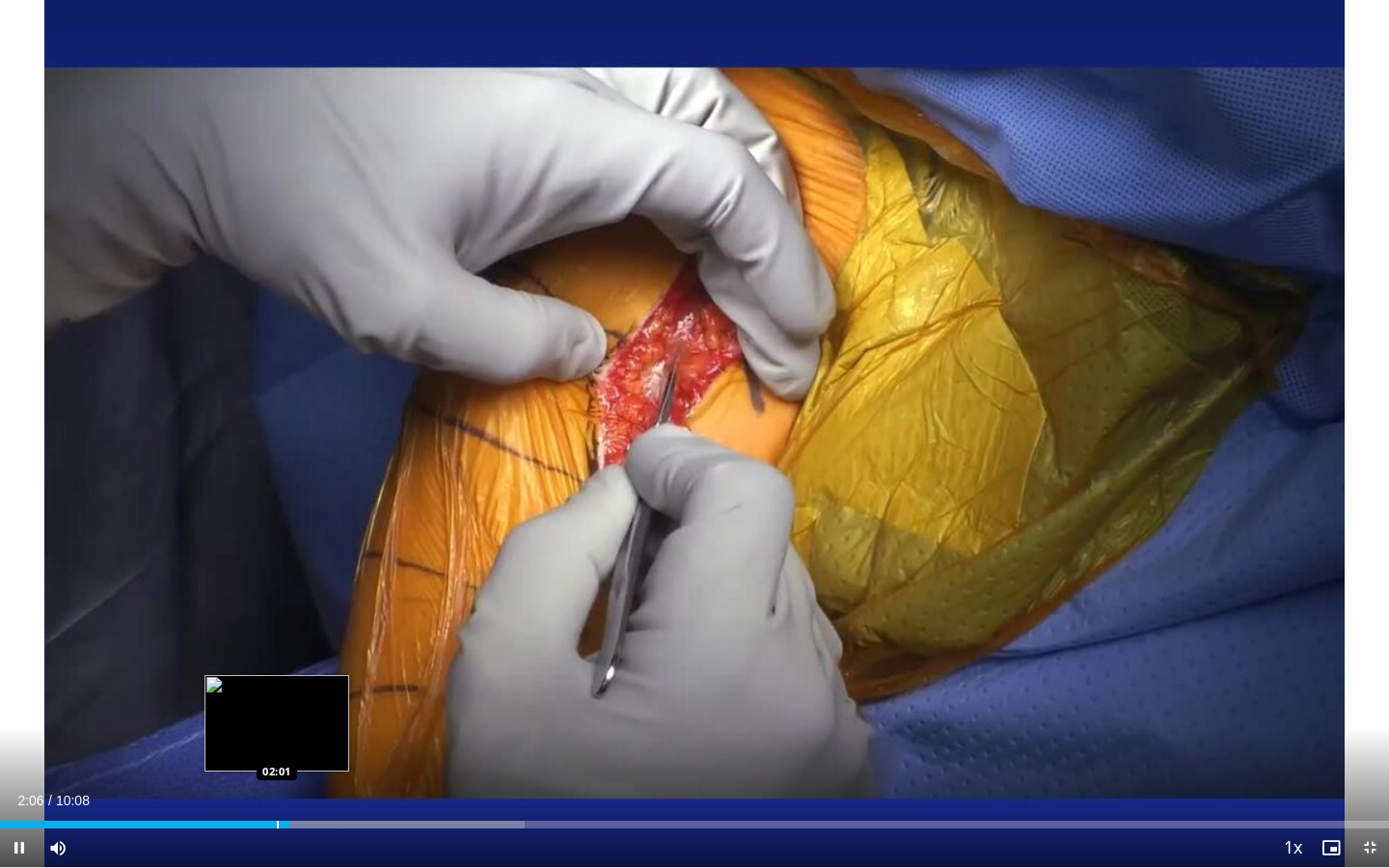 click at bounding box center [278, 825] 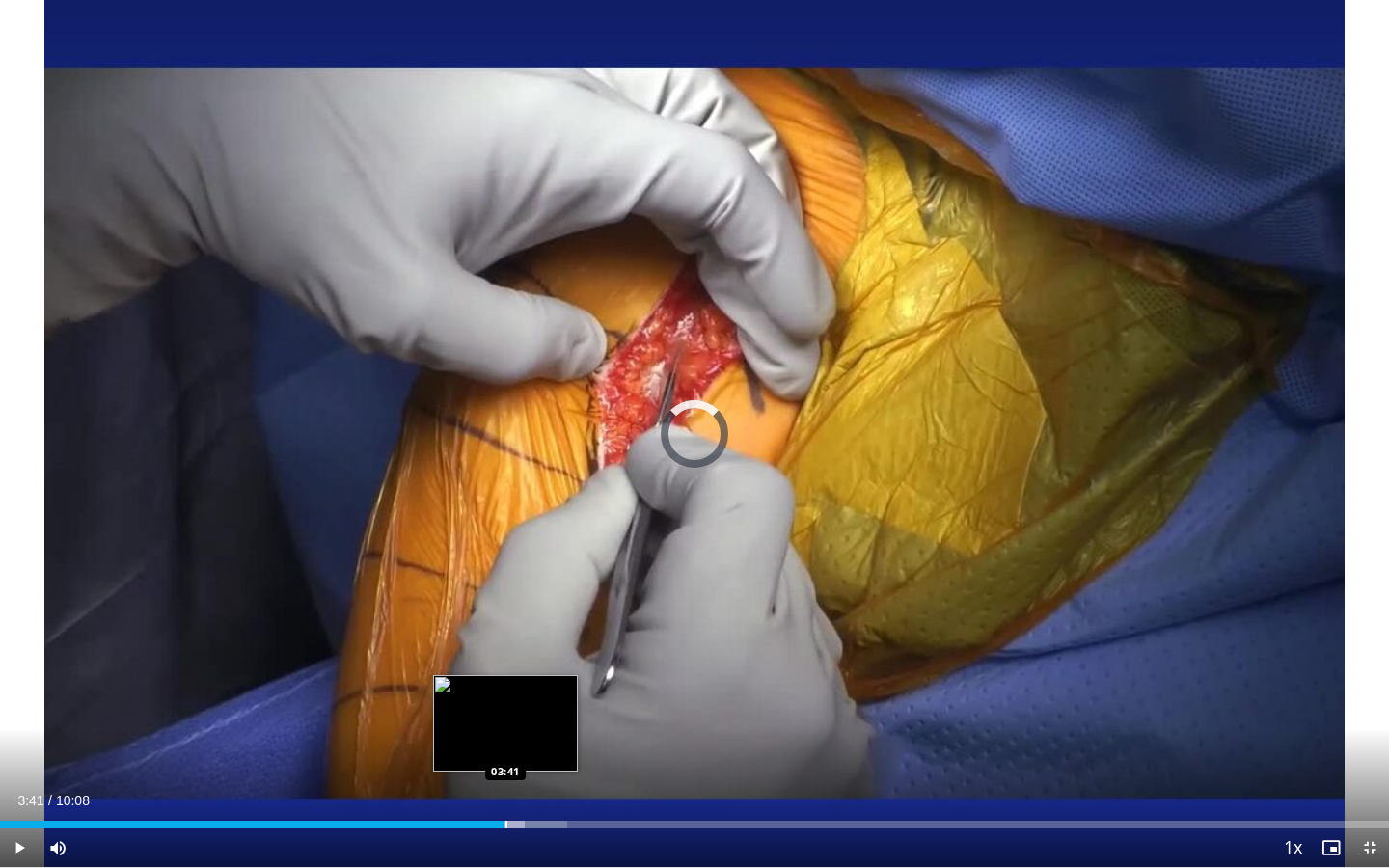 drag, startPoint x: 281, startPoint y: 827, endPoint x: 505, endPoint y: 824, distance: 224.02009 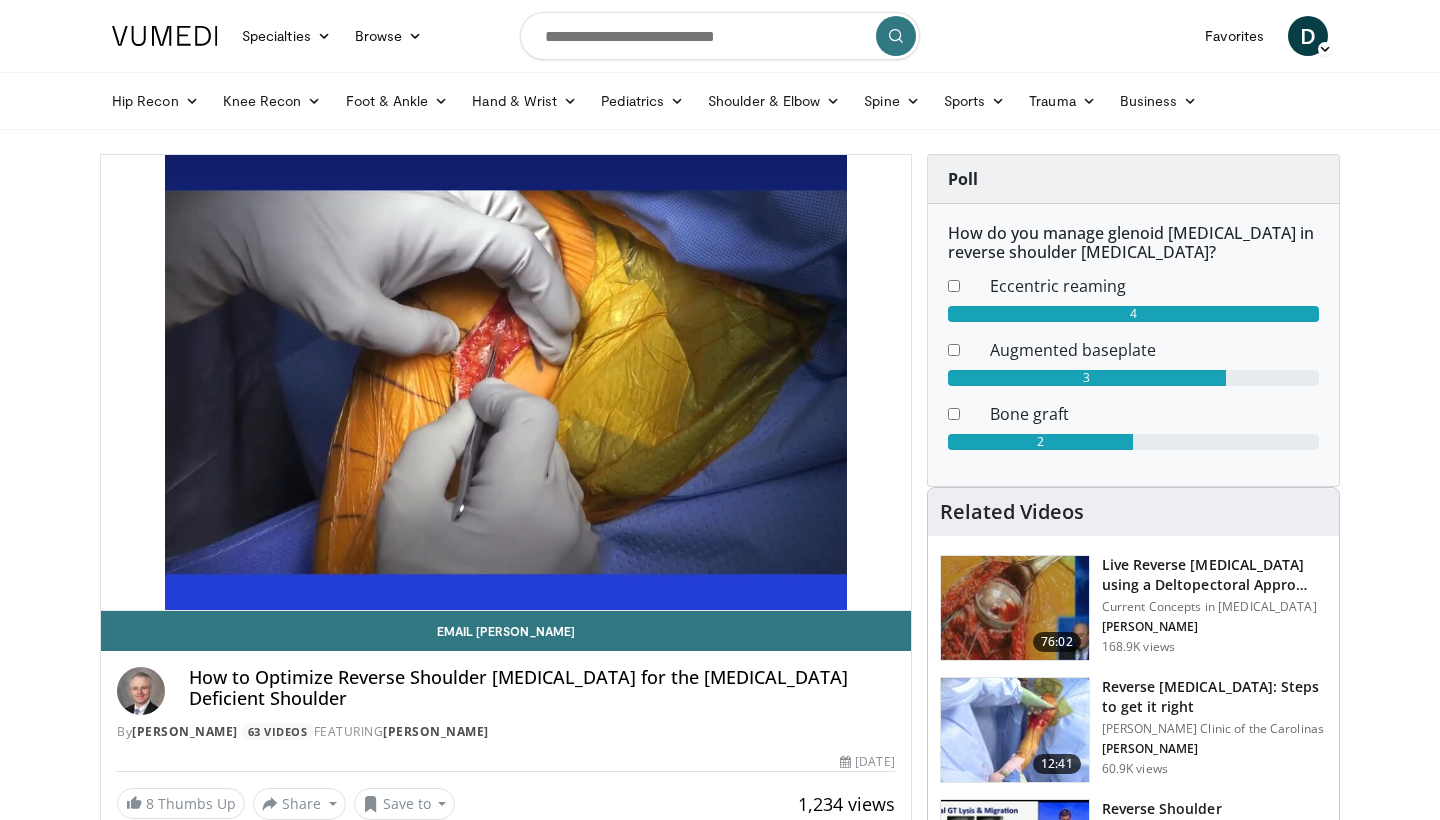 click at bounding box center [1015, 608] 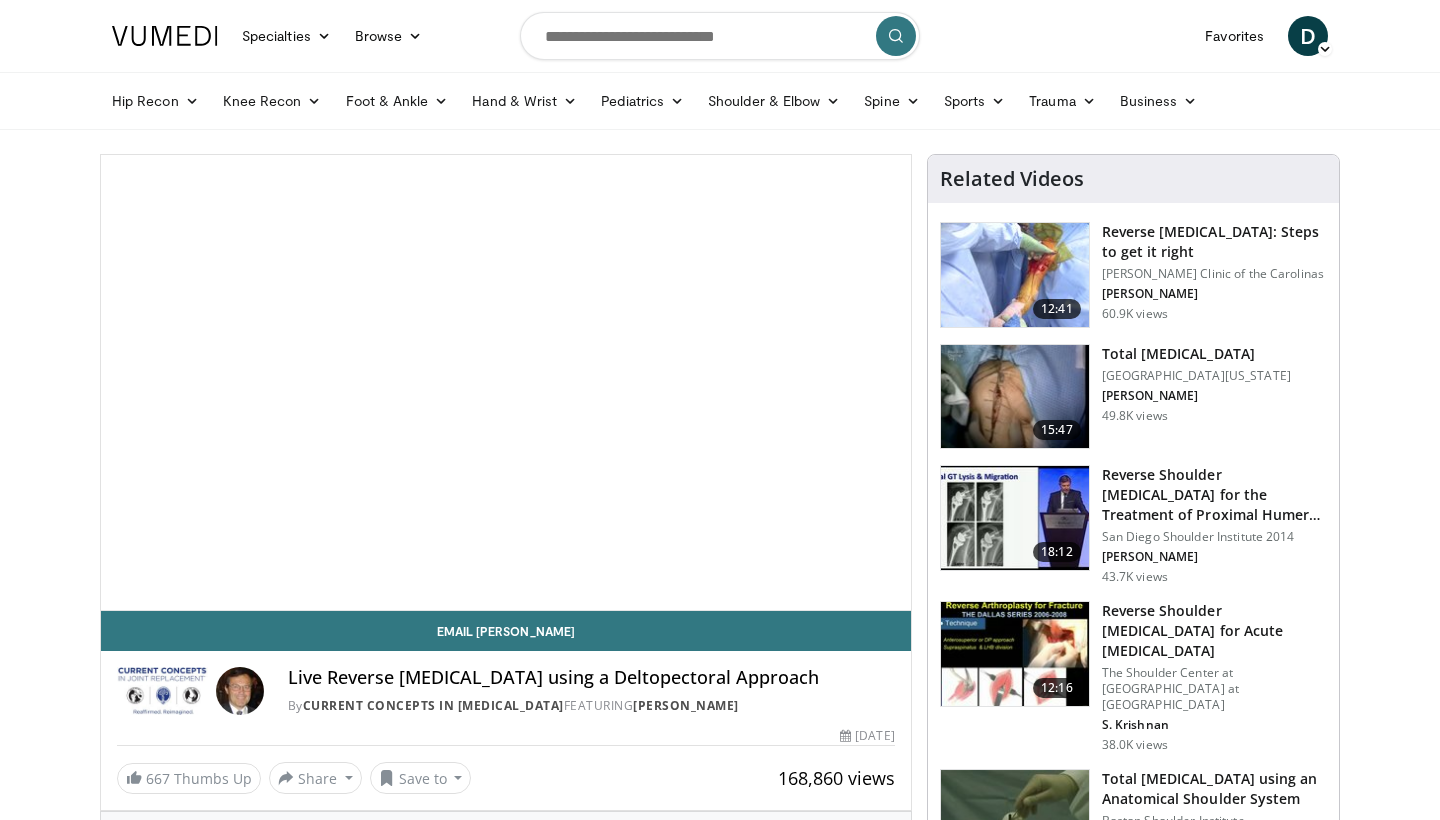 scroll, scrollTop: 0, scrollLeft: 0, axis: both 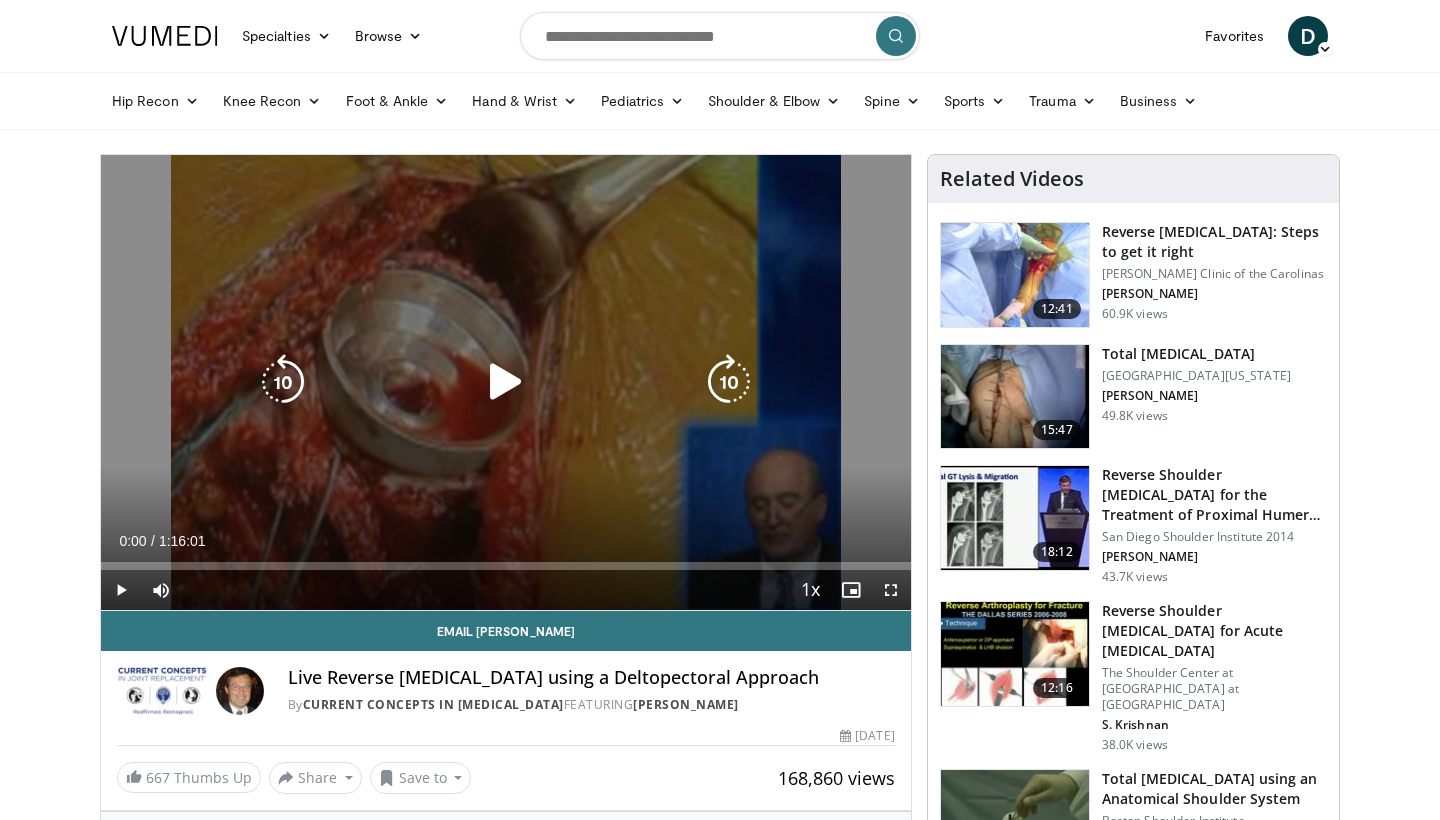click at bounding box center [506, 382] 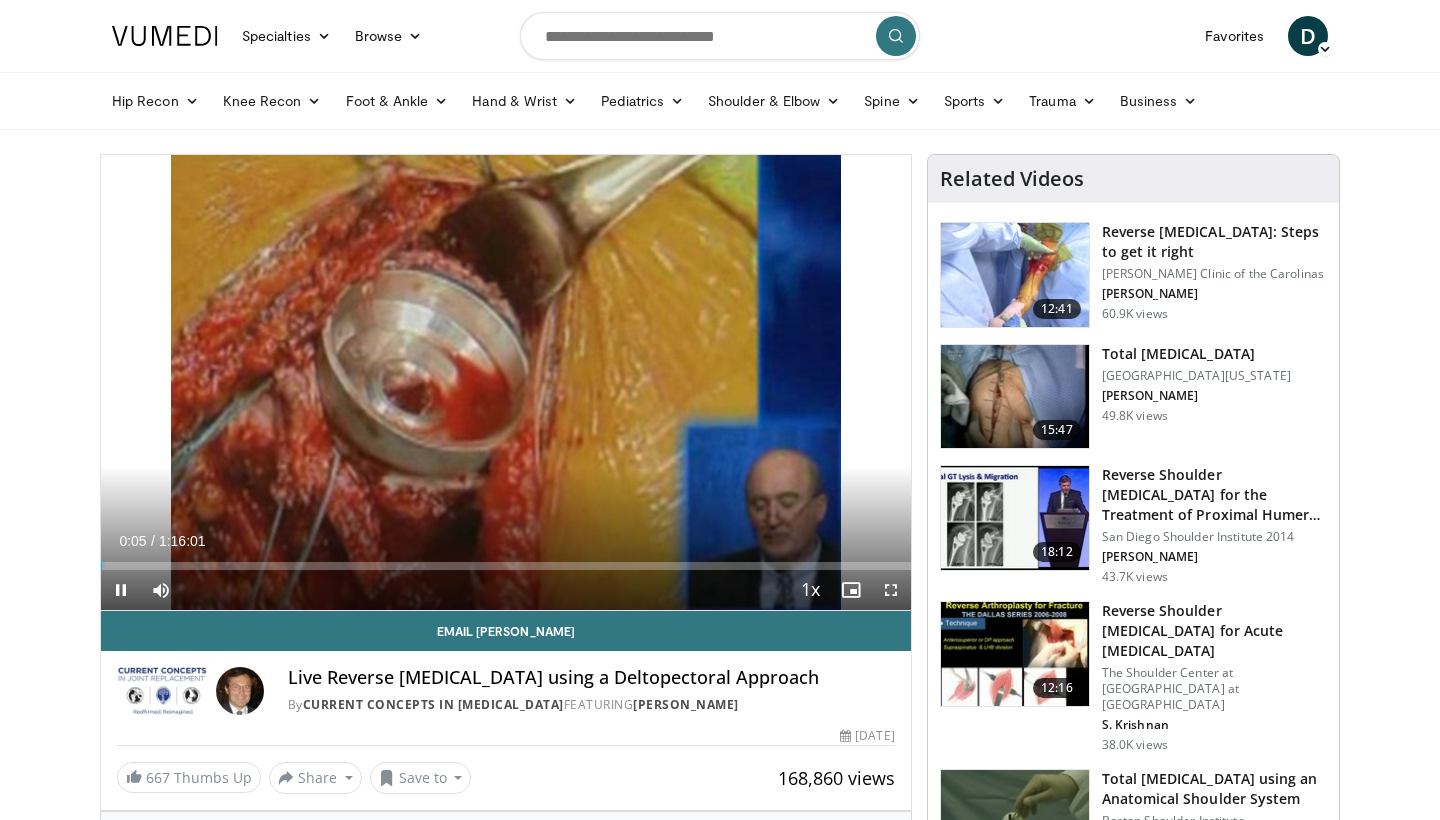 click at bounding box center (891, 590) 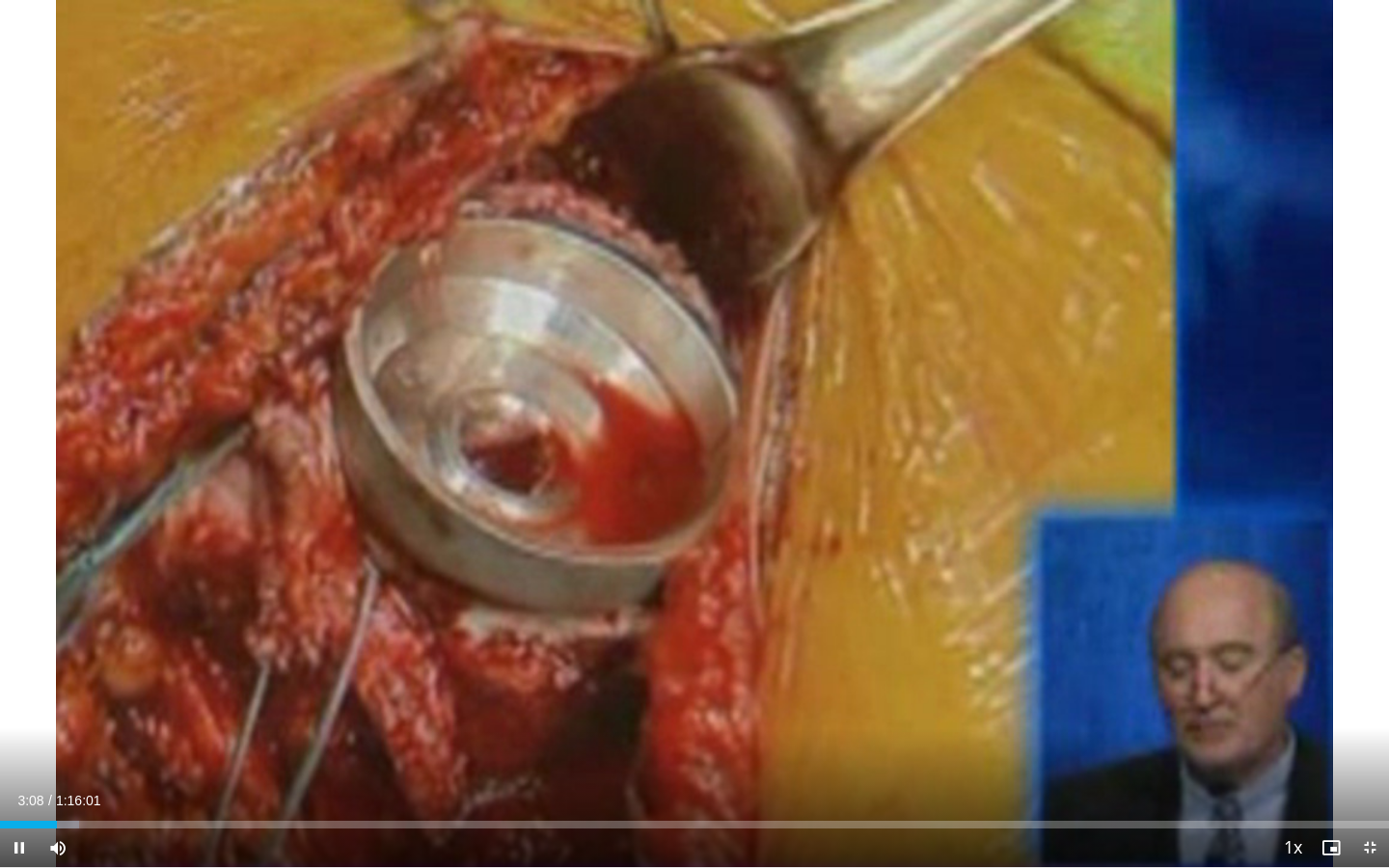 click at bounding box center (1370, 848) 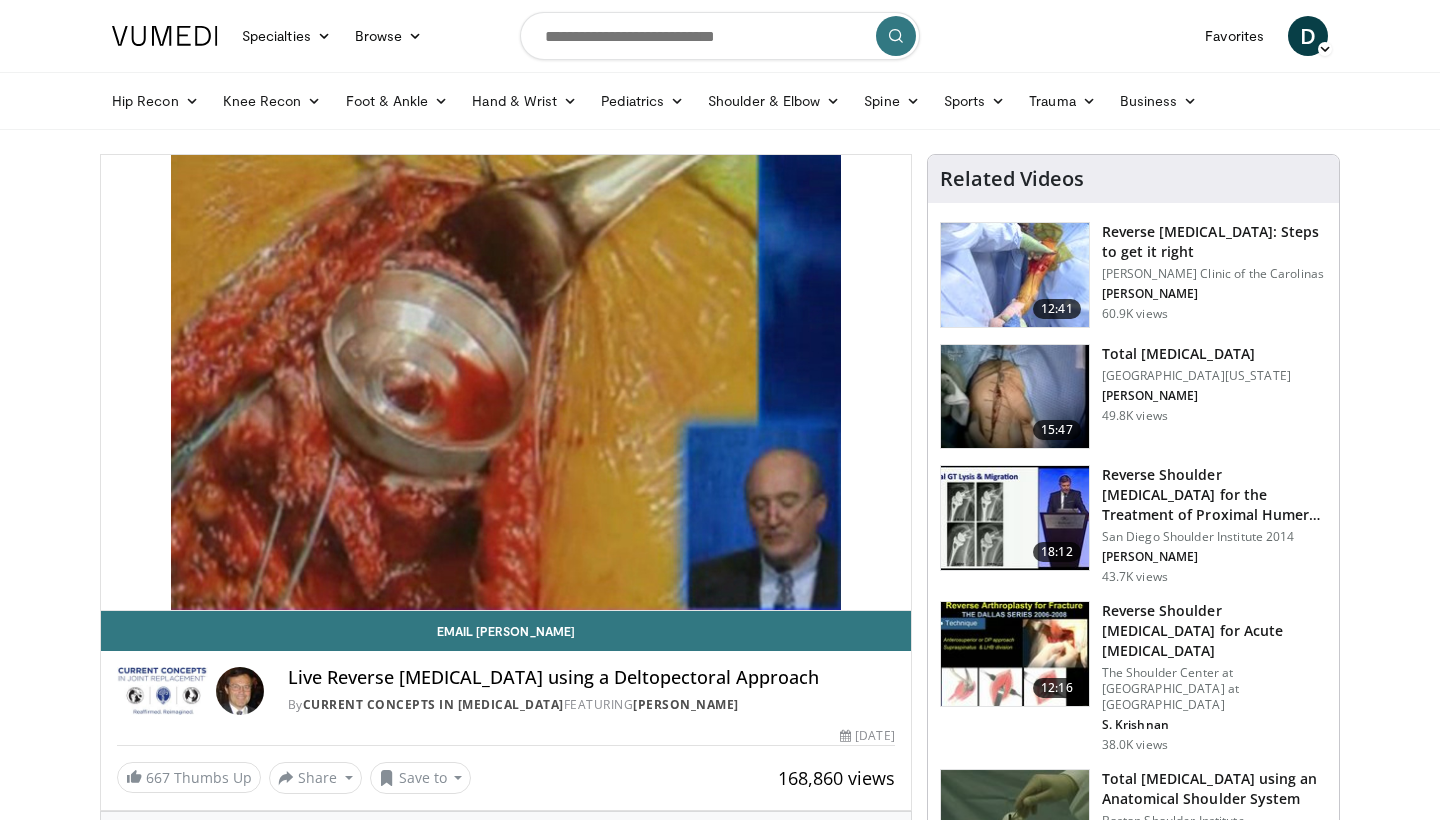 click at bounding box center (1015, 275) 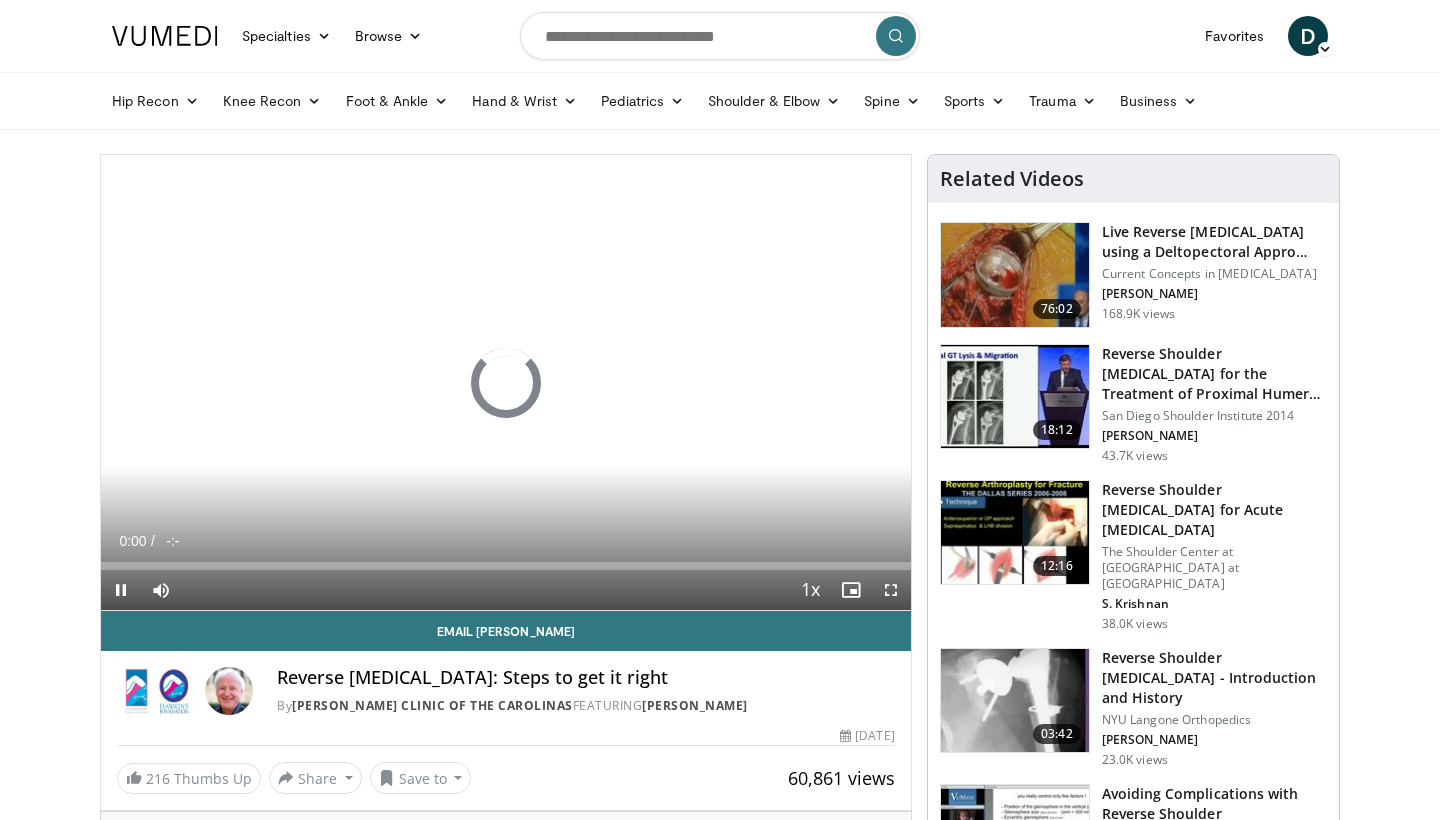 scroll, scrollTop: 0, scrollLeft: 0, axis: both 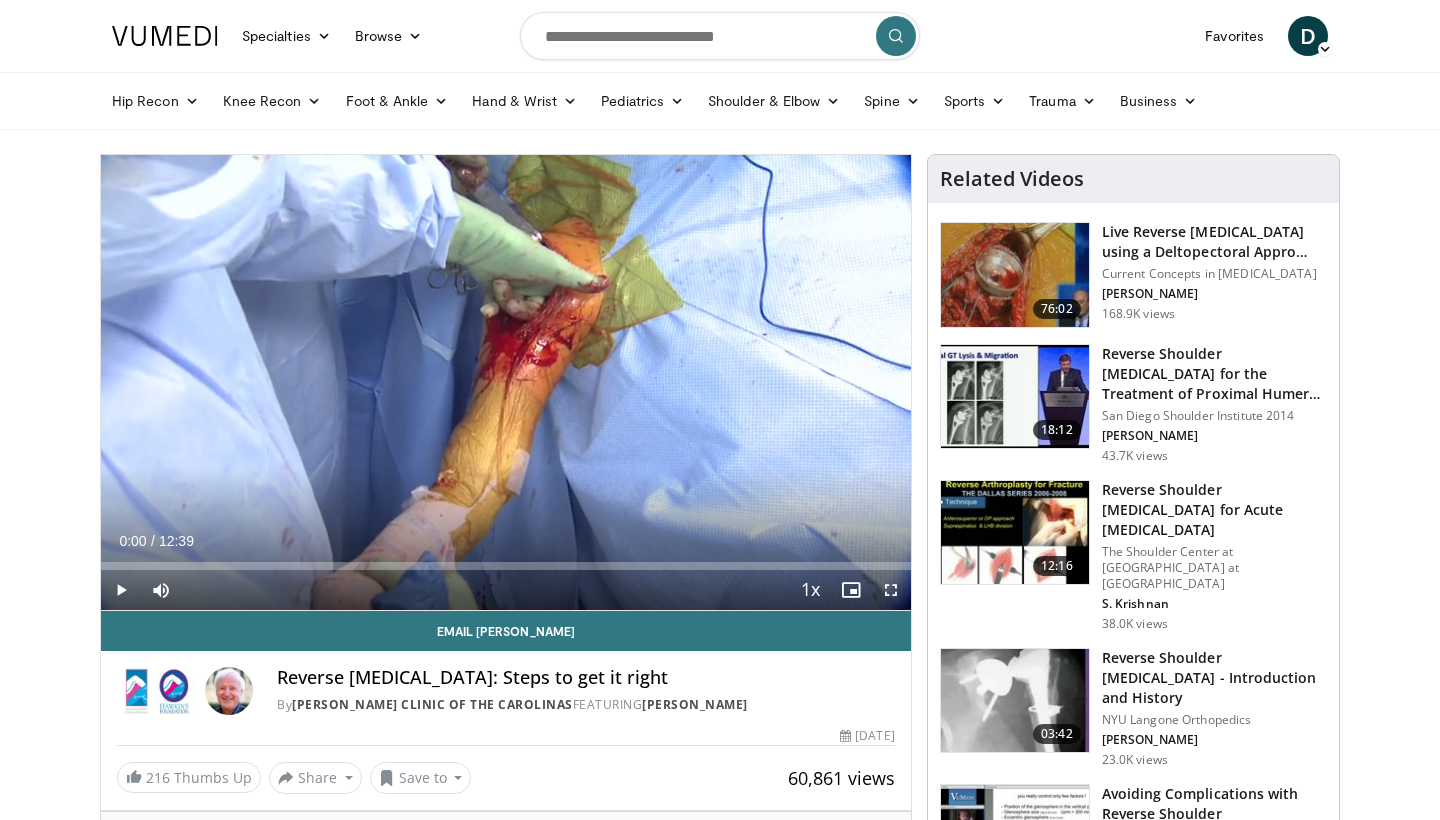 click at bounding box center (891, 590) 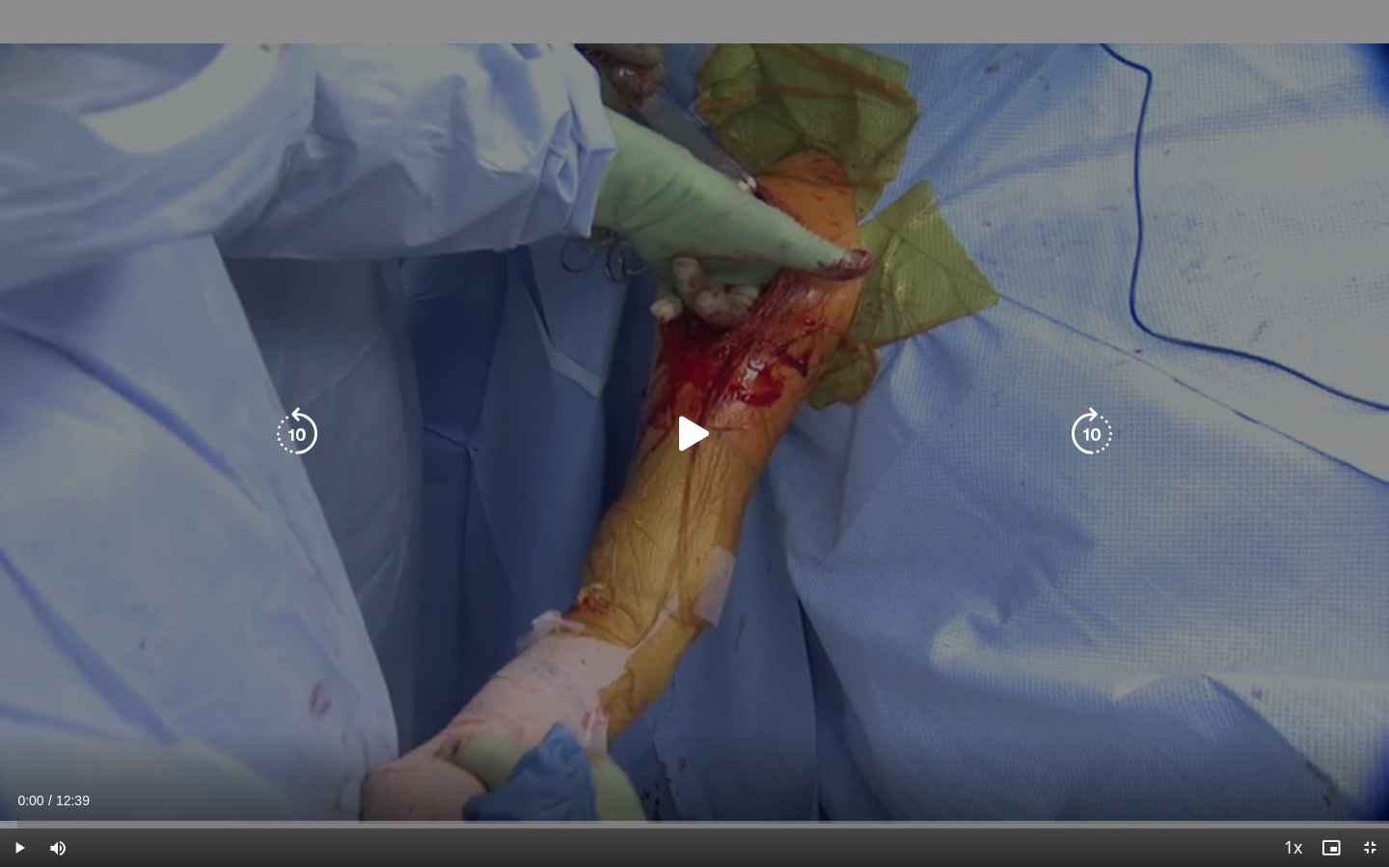 click at bounding box center [694, 434] 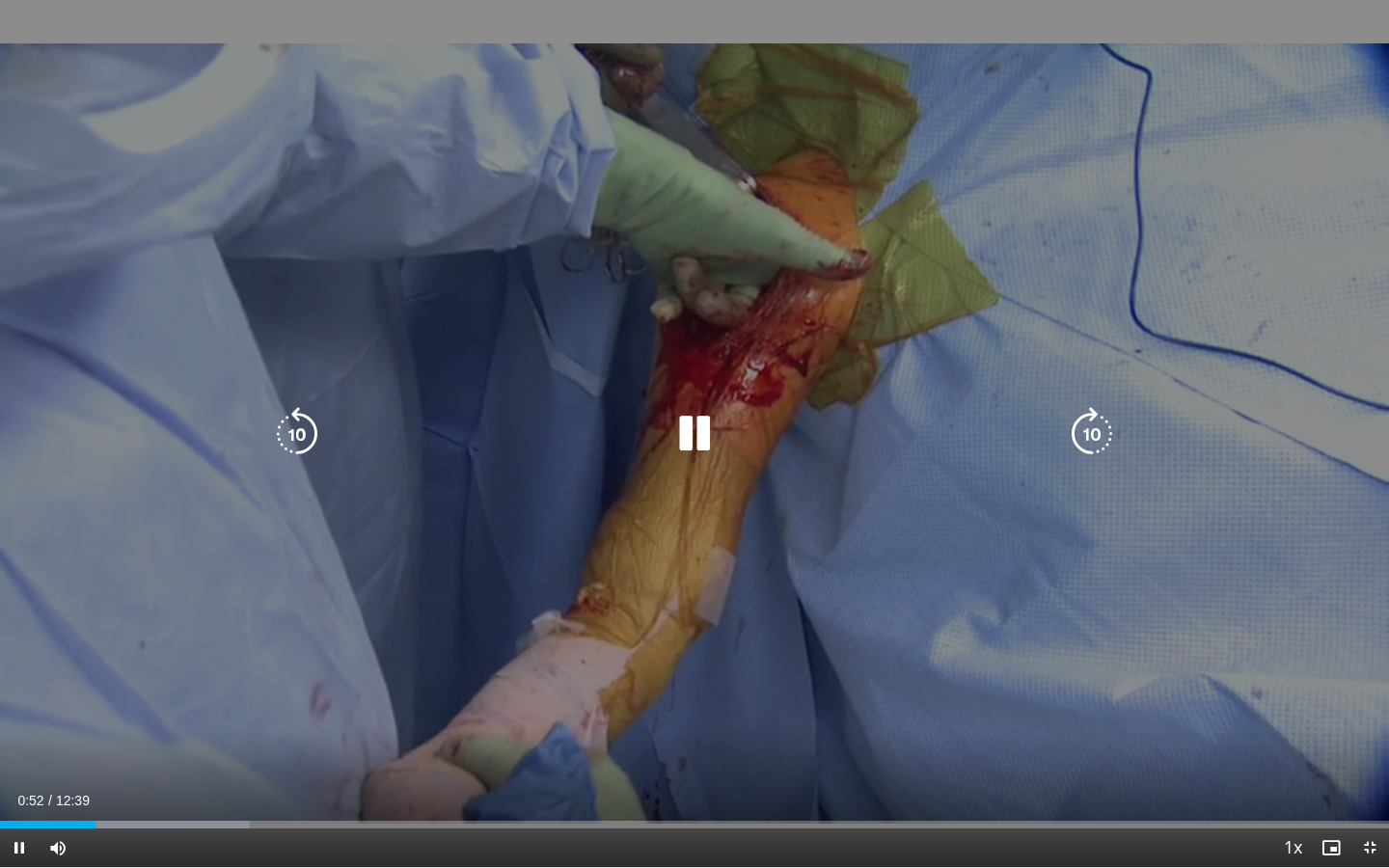 click at bounding box center (694, 434) 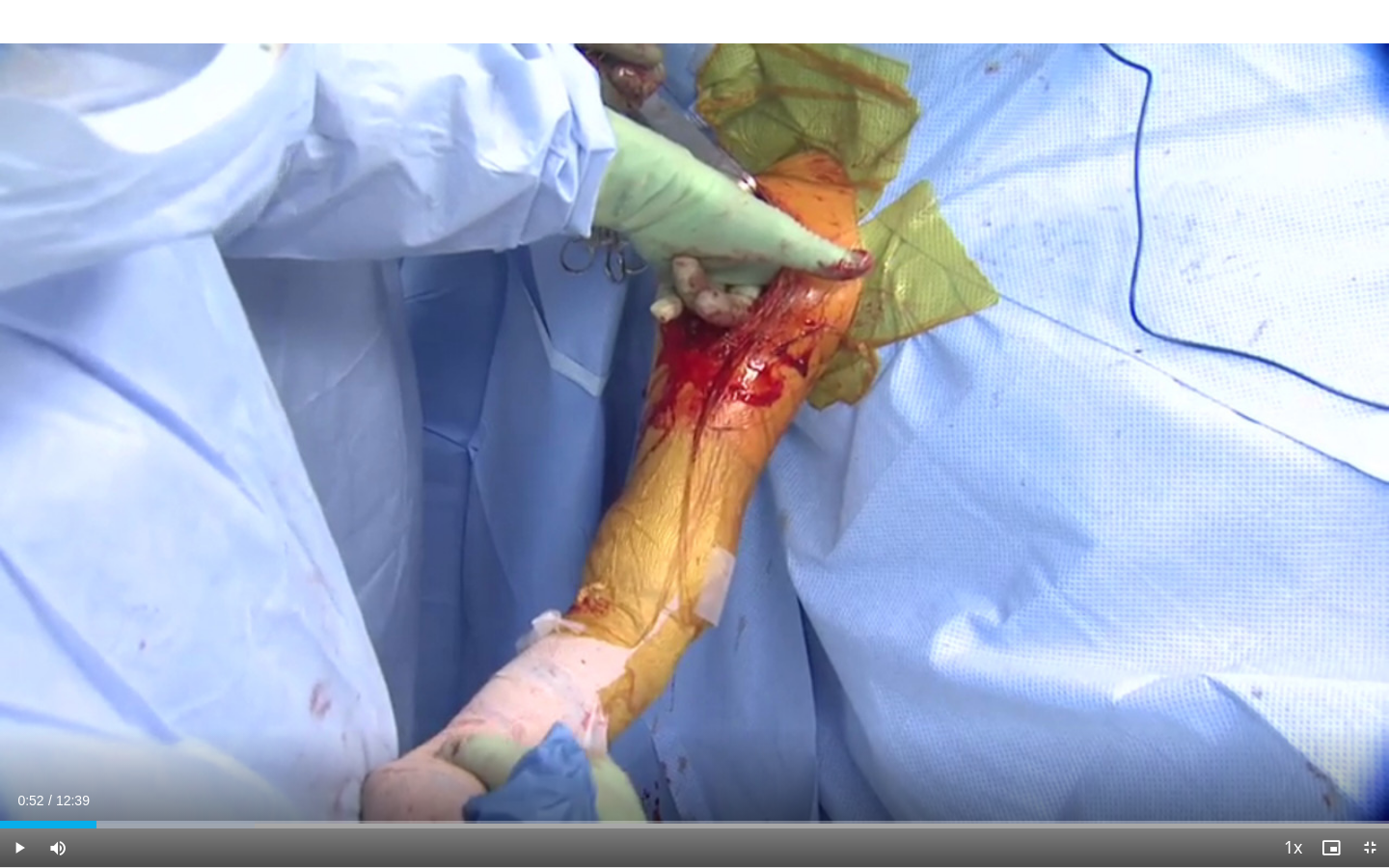 click on "10 seconds
Tap to unmute" at bounding box center [694, 433] 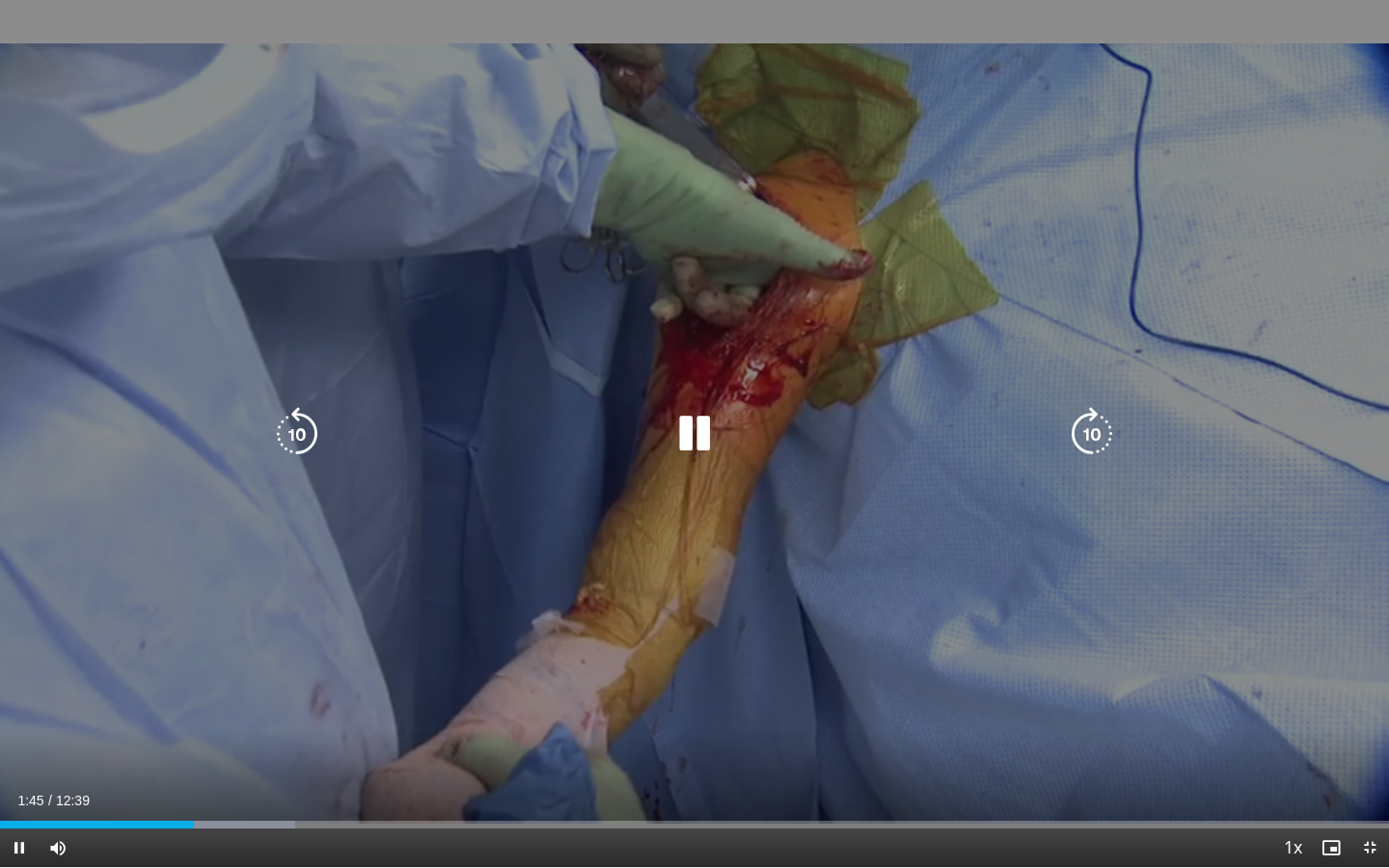 click at bounding box center (694, 434) 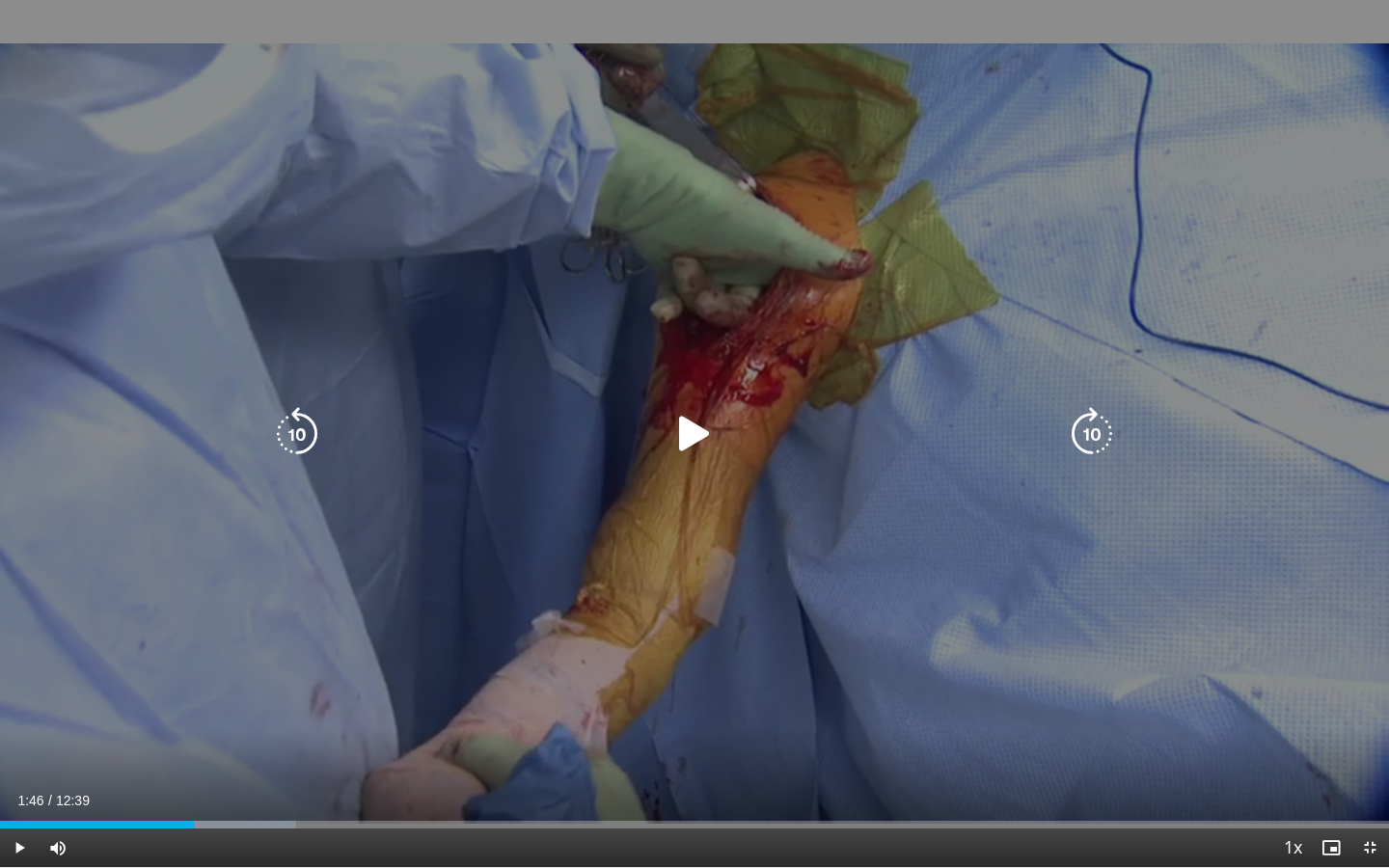 click at bounding box center [694, 434] 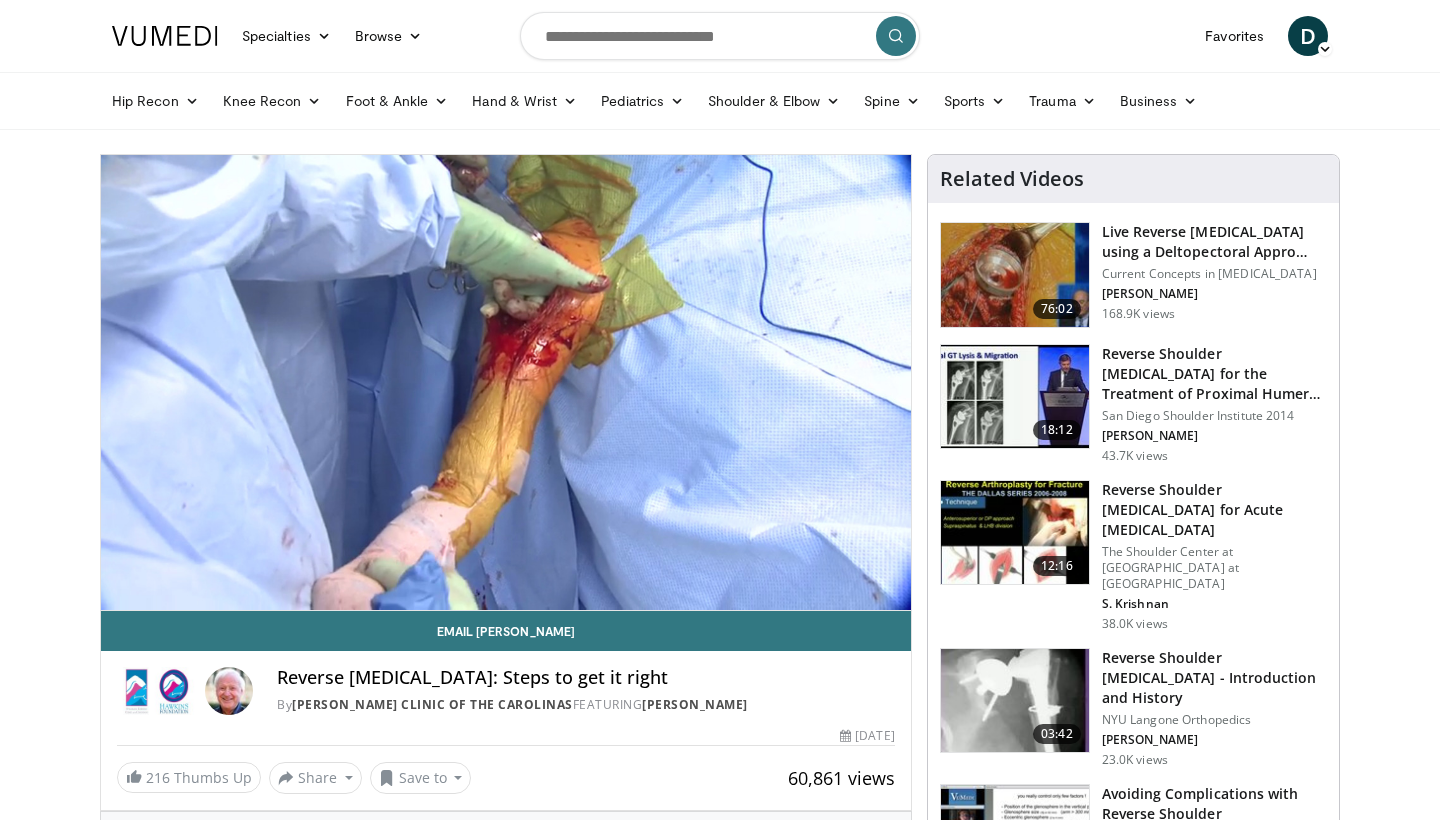 click at bounding box center [1015, 275] 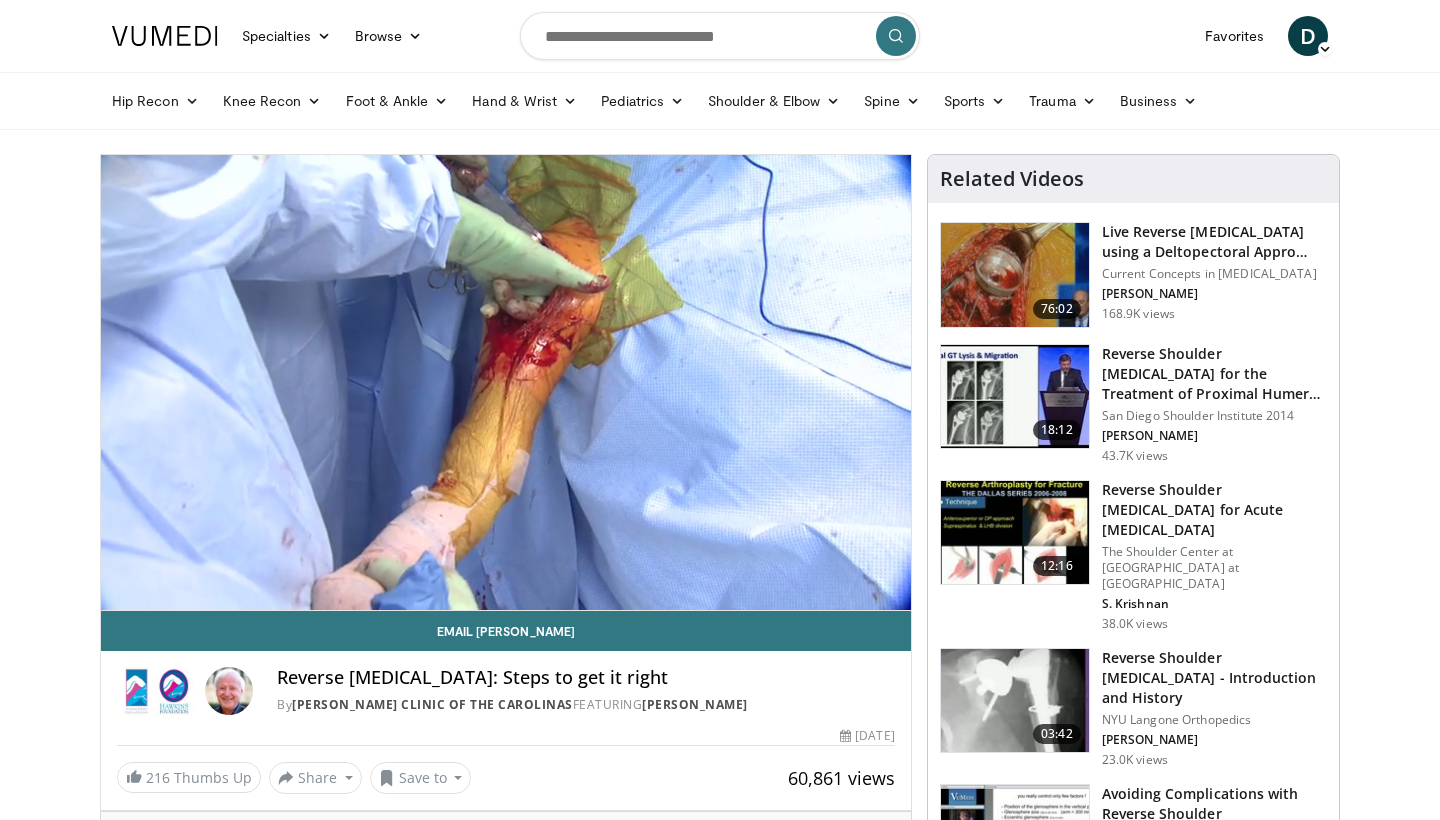 click at bounding box center (1015, 275) 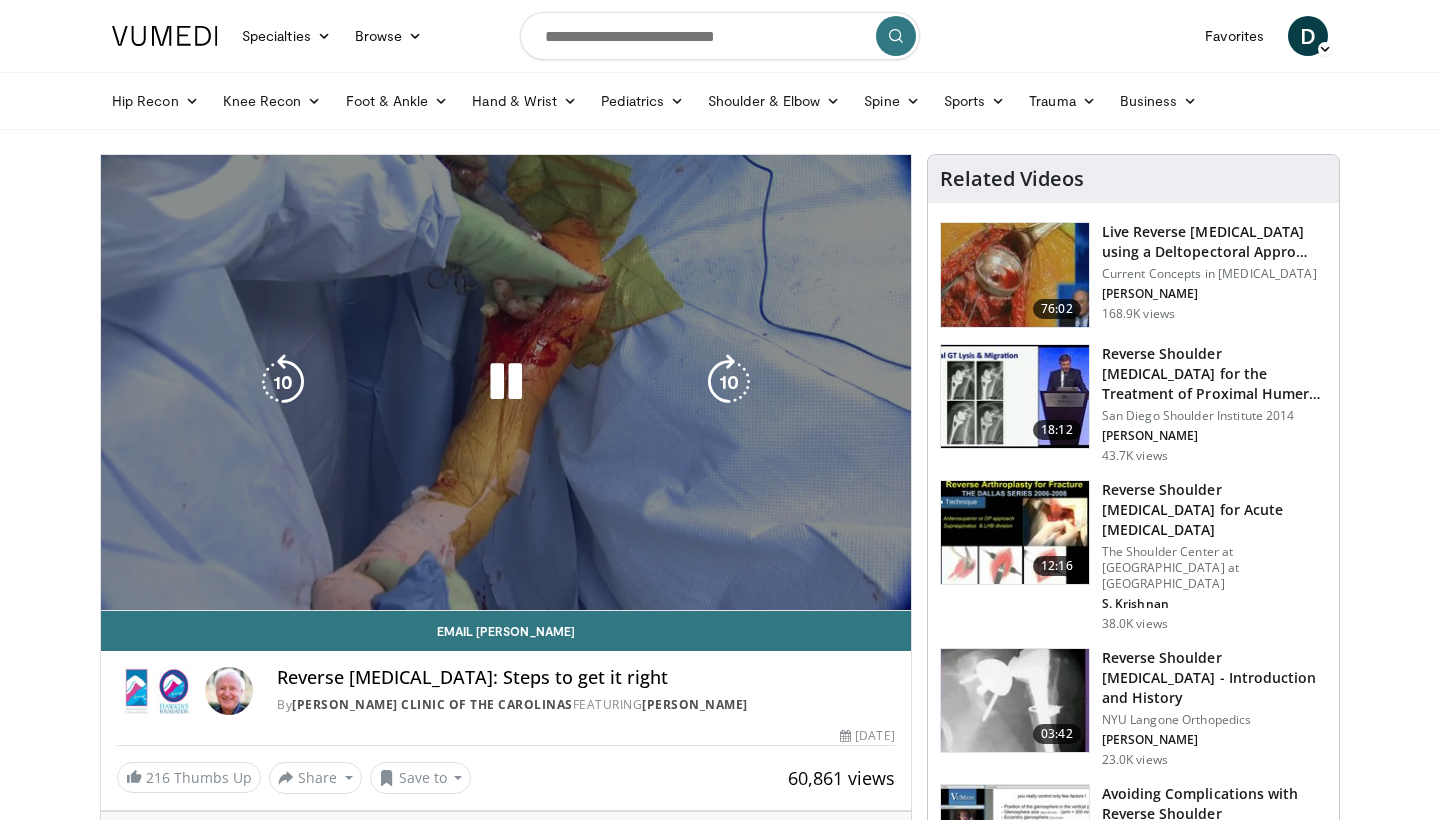 click on "10 seconds
Tap to unmute" at bounding box center (506, 382) 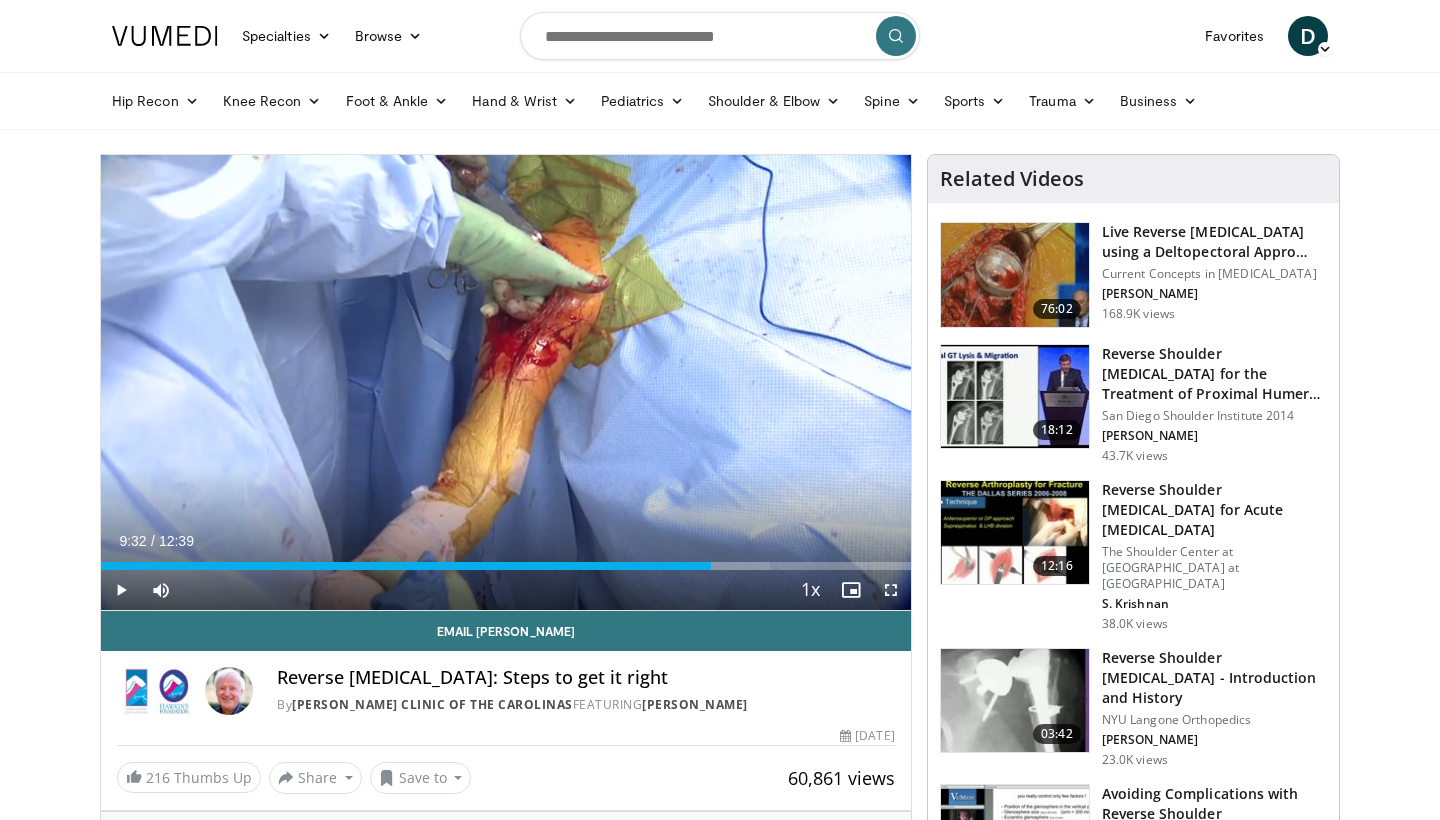 click at bounding box center (1015, 275) 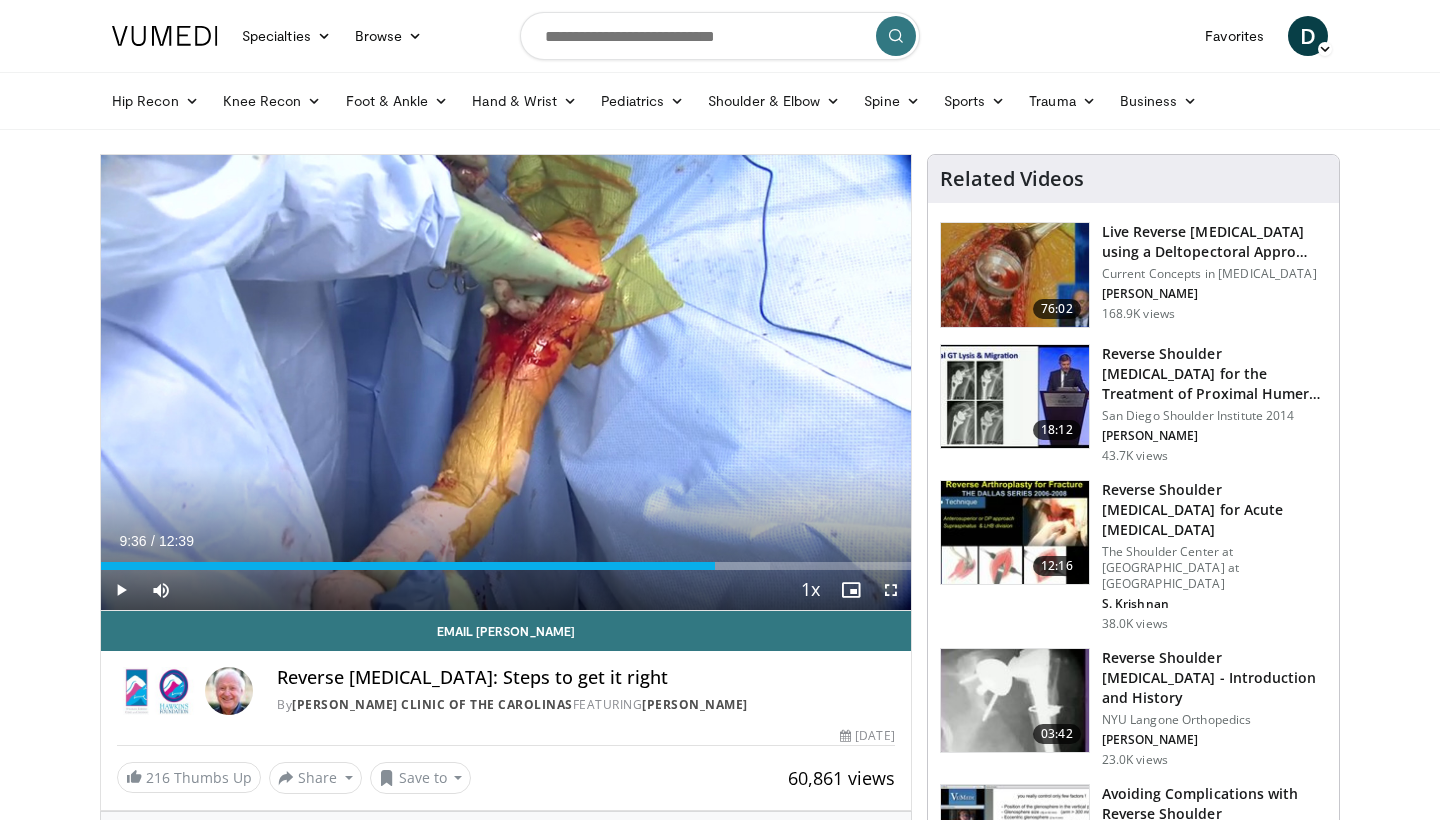 click at bounding box center [1015, 275] 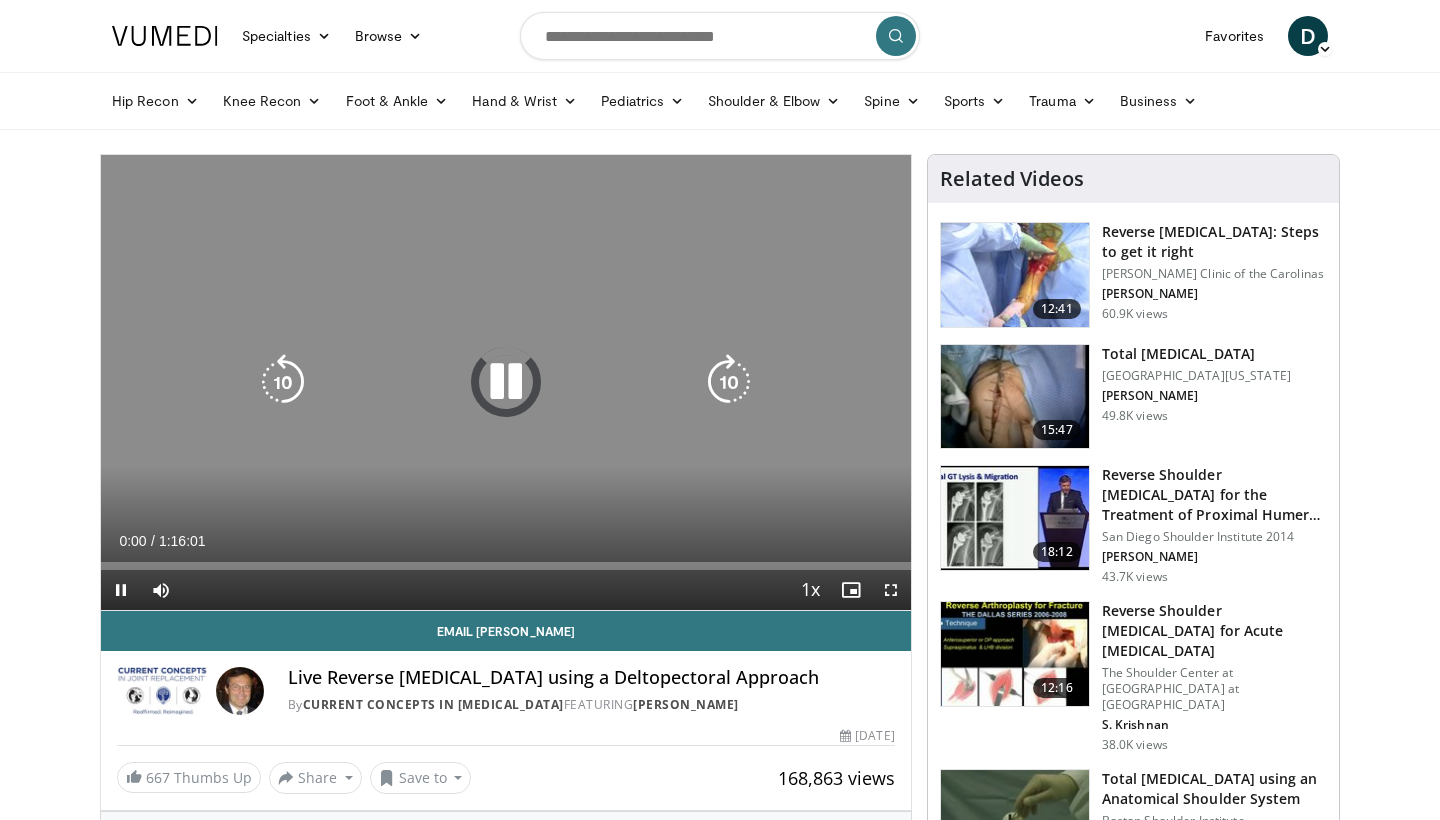 scroll, scrollTop: 0, scrollLeft: 0, axis: both 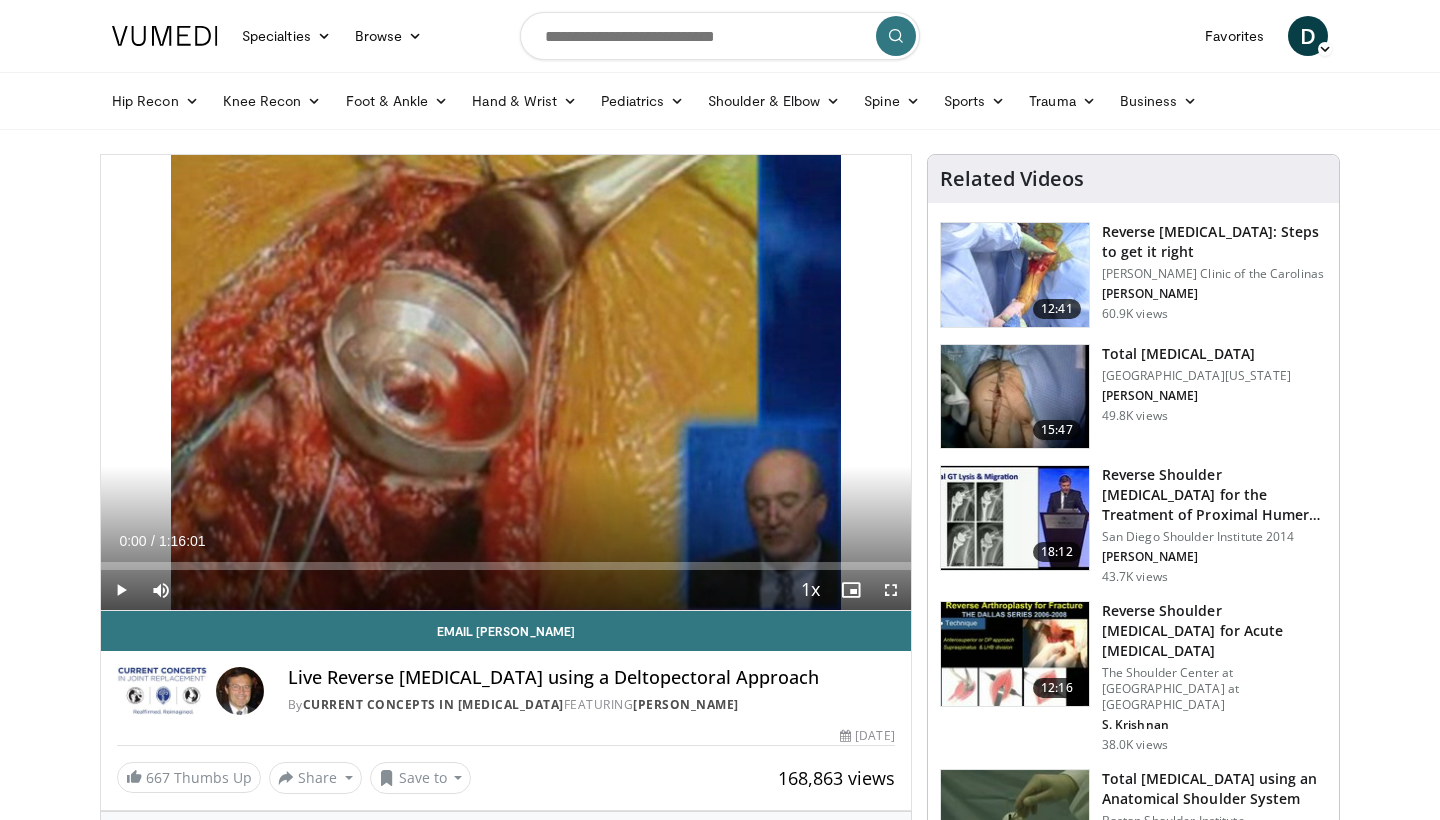 click at bounding box center (891, 590) 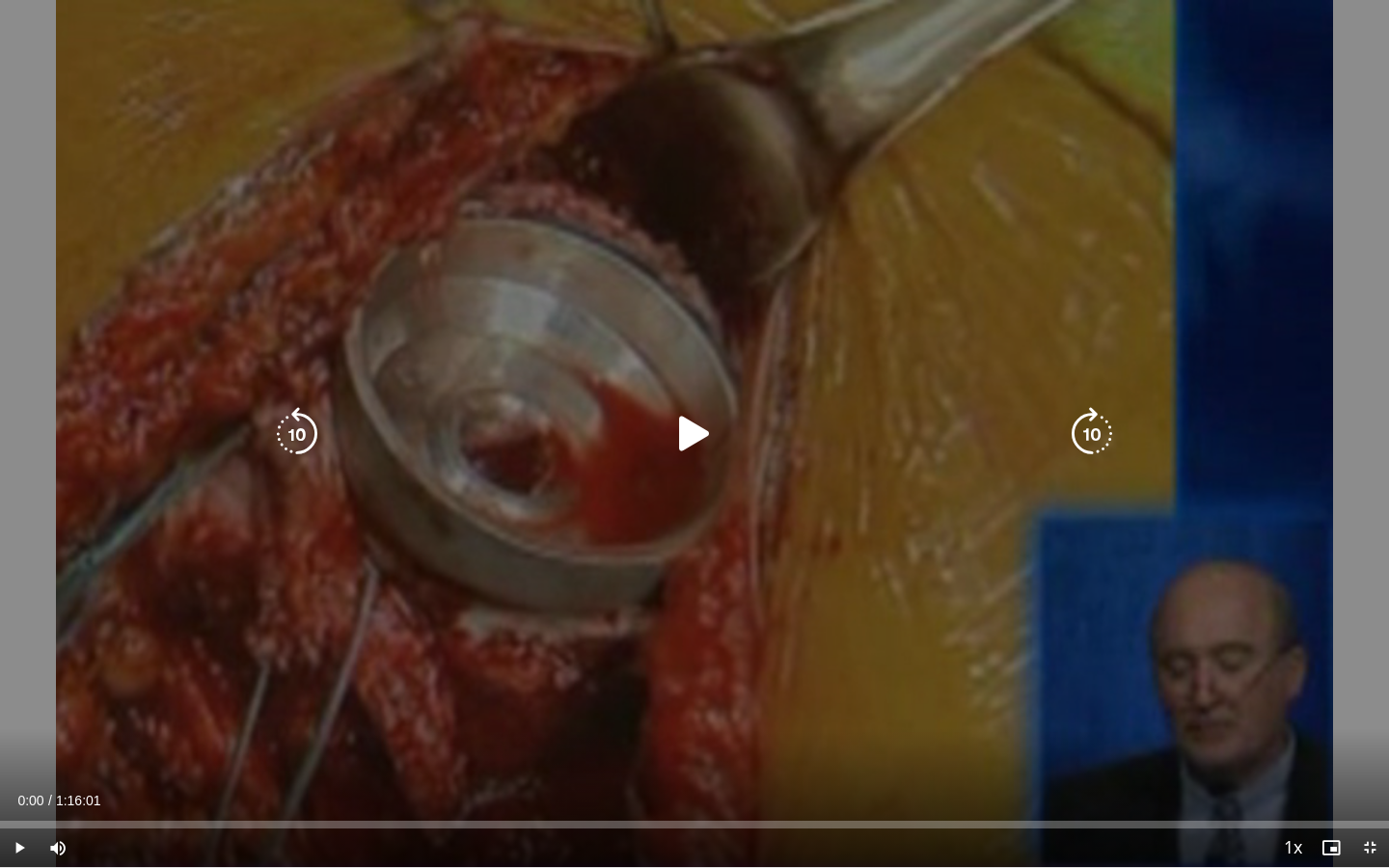 click at bounding box center [694, 434] 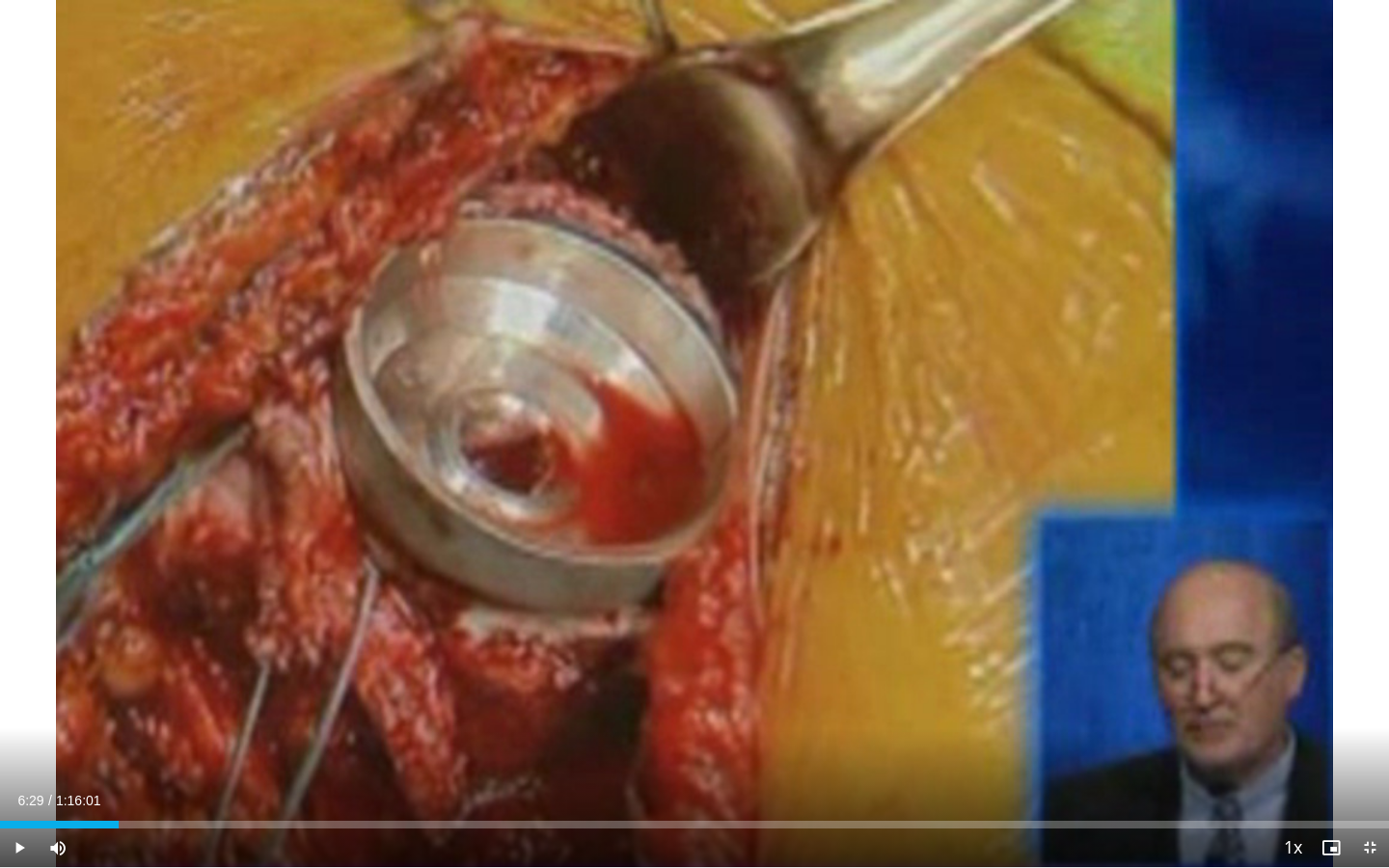 drag, startPoint x: 4, startPoint y: 827, endPoint x: 119, endPoint y: 830, distance: 115.03912 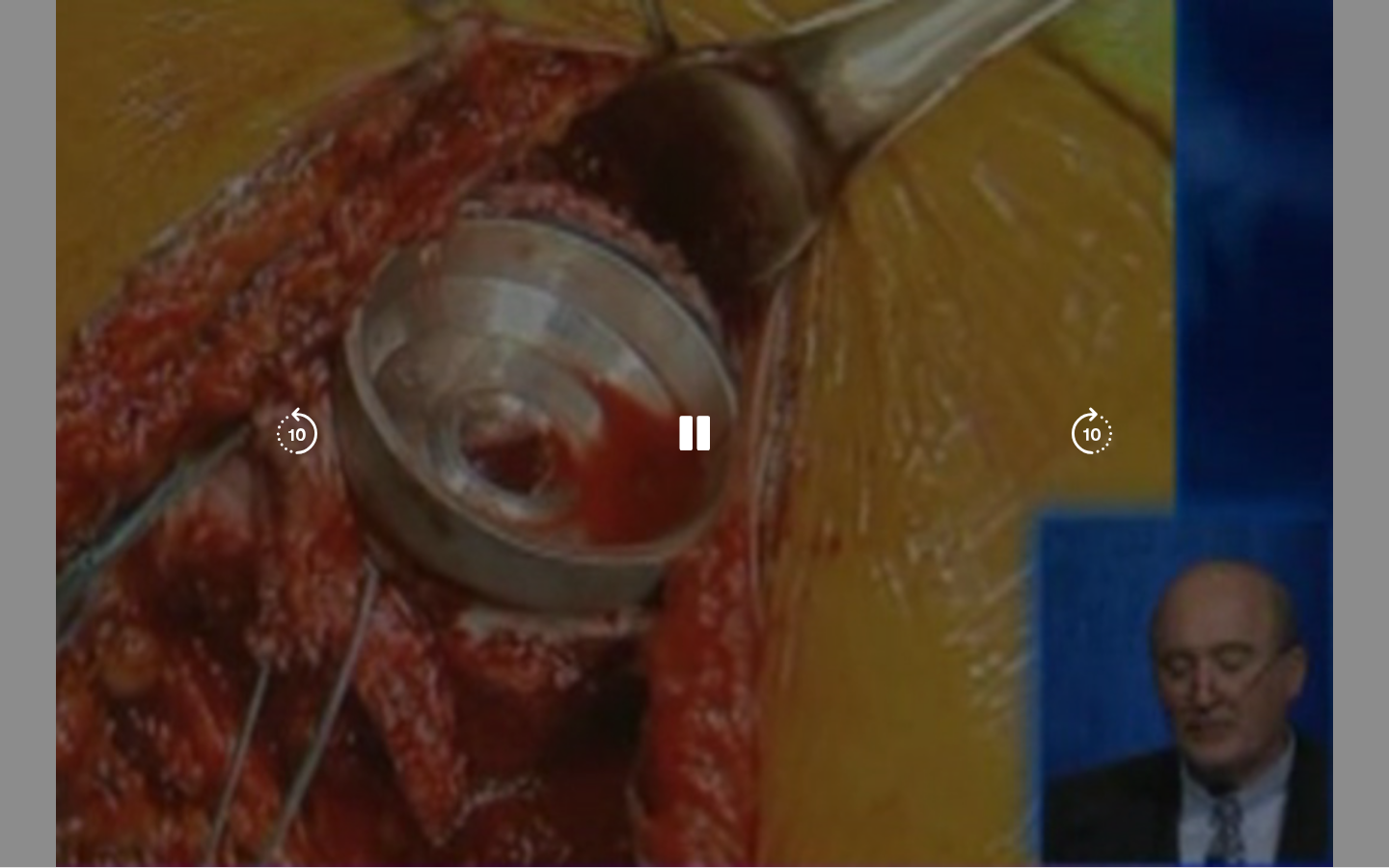 click on "10 seconds
Tap to unmute" at bounding box center [694, 433] 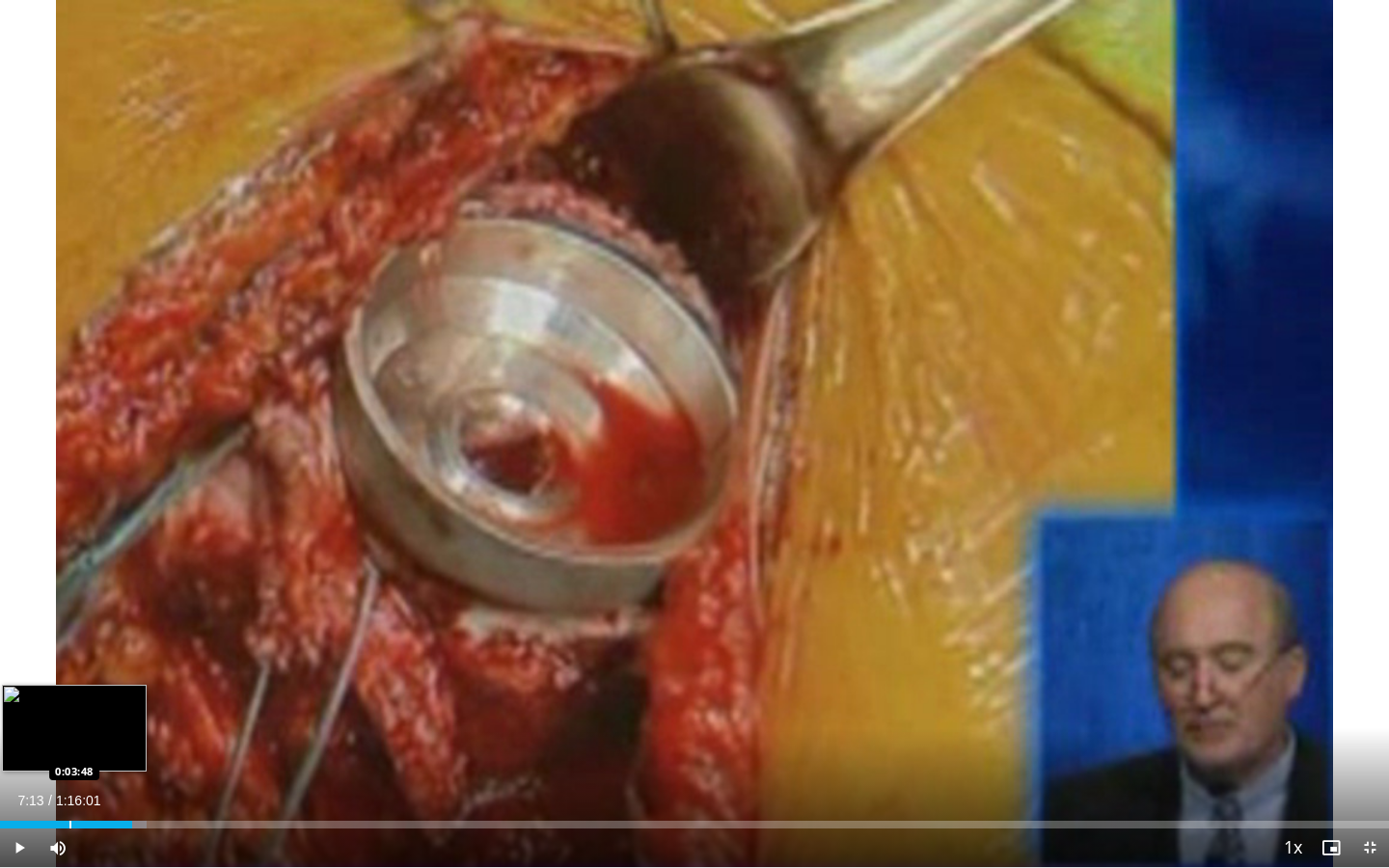 click at bounding box center (70, 825) 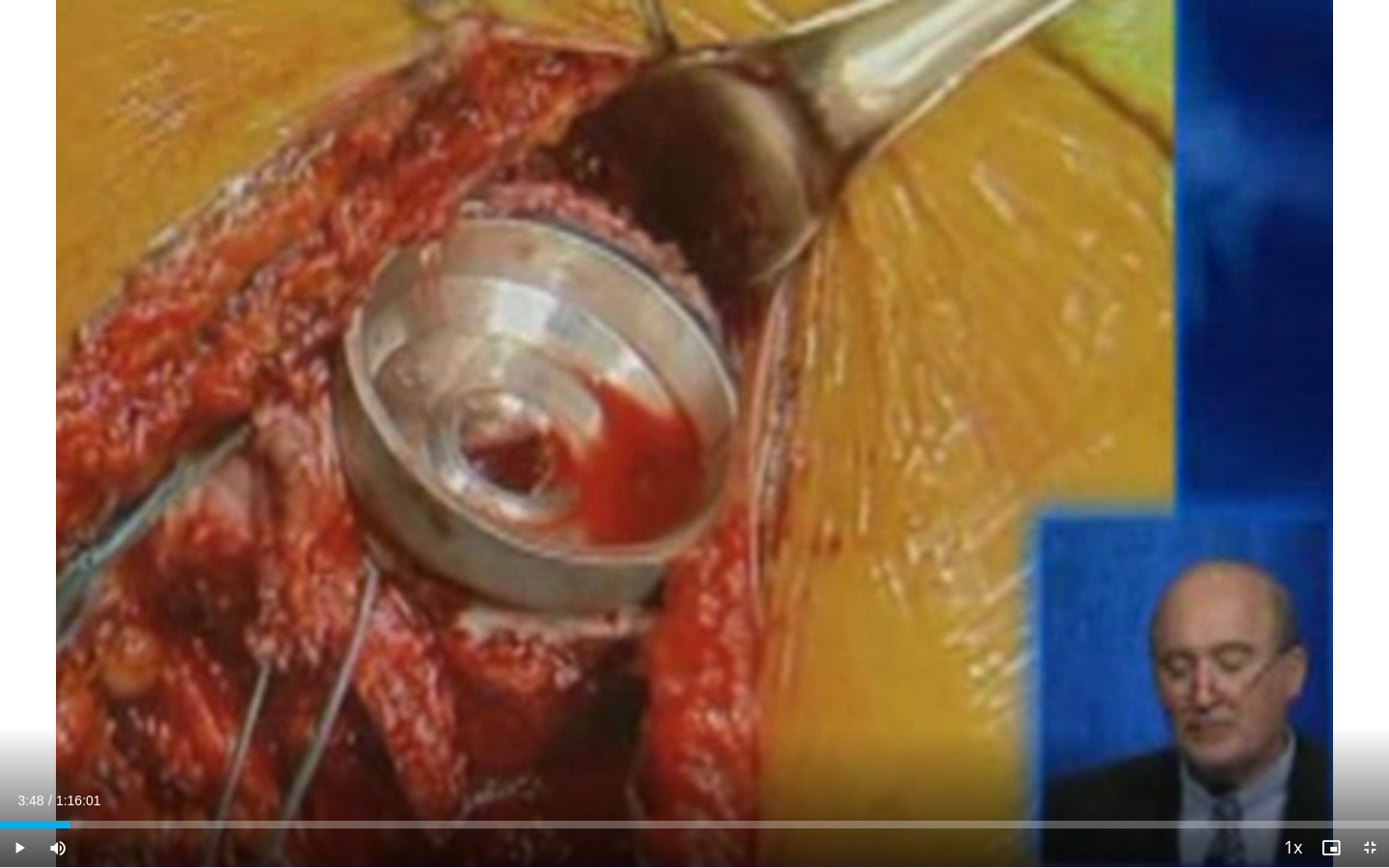 click at bounding box center (19, 848) 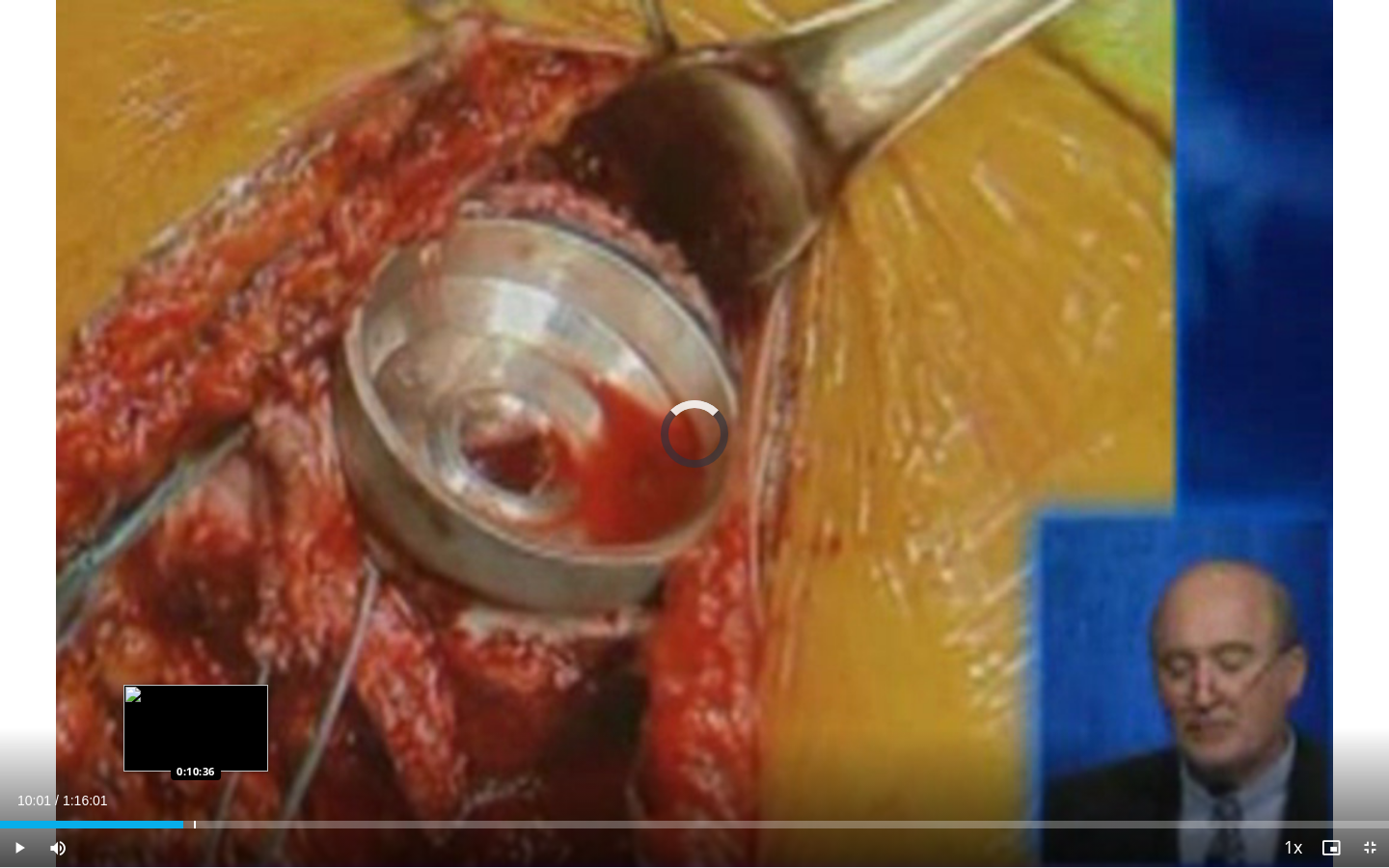 drag, startPoint x: 109, startPoint y: 823, endPoint x: 196, endPoint y: 827, distance: 87.09191 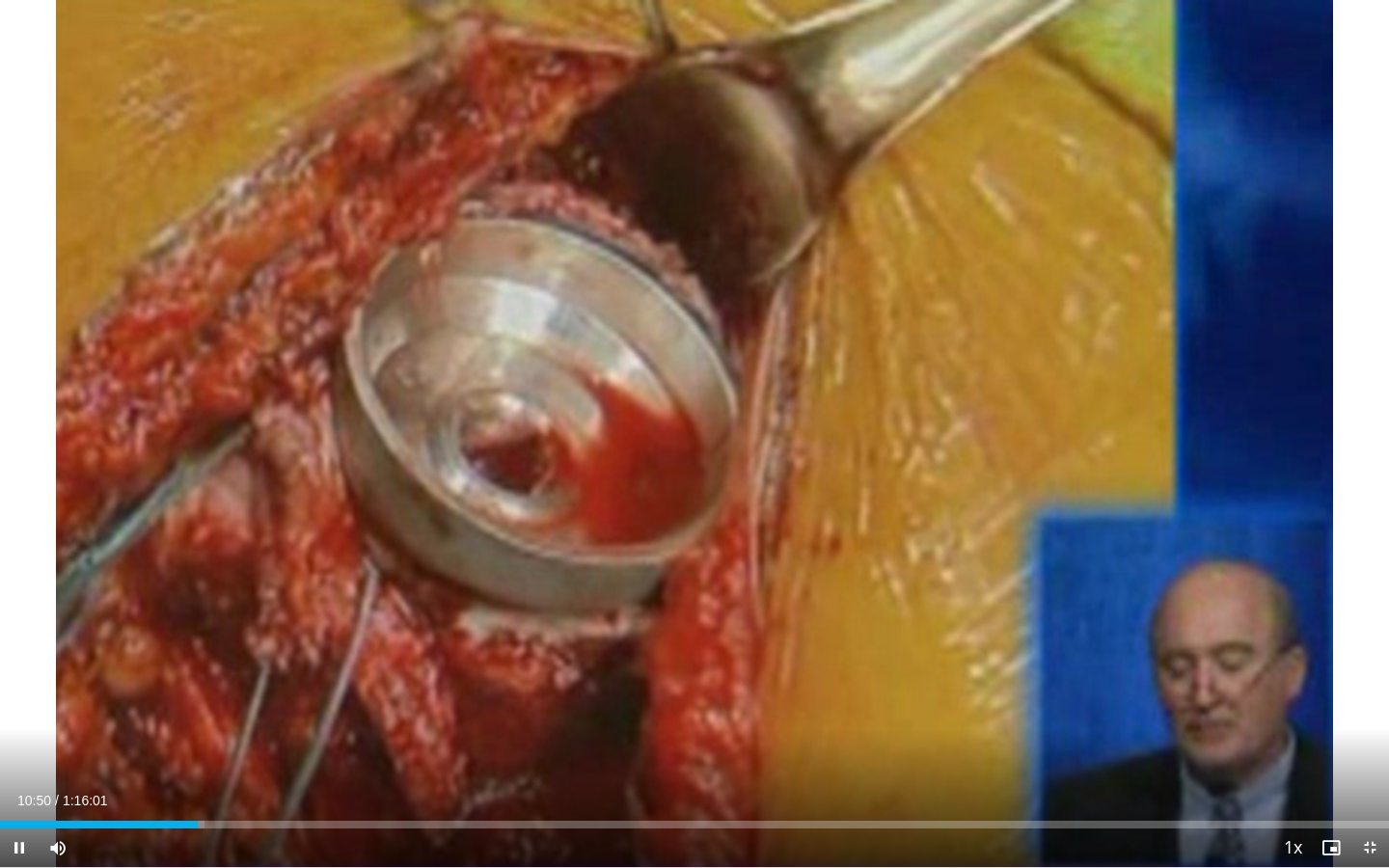 click at bounding box center (19, 848) 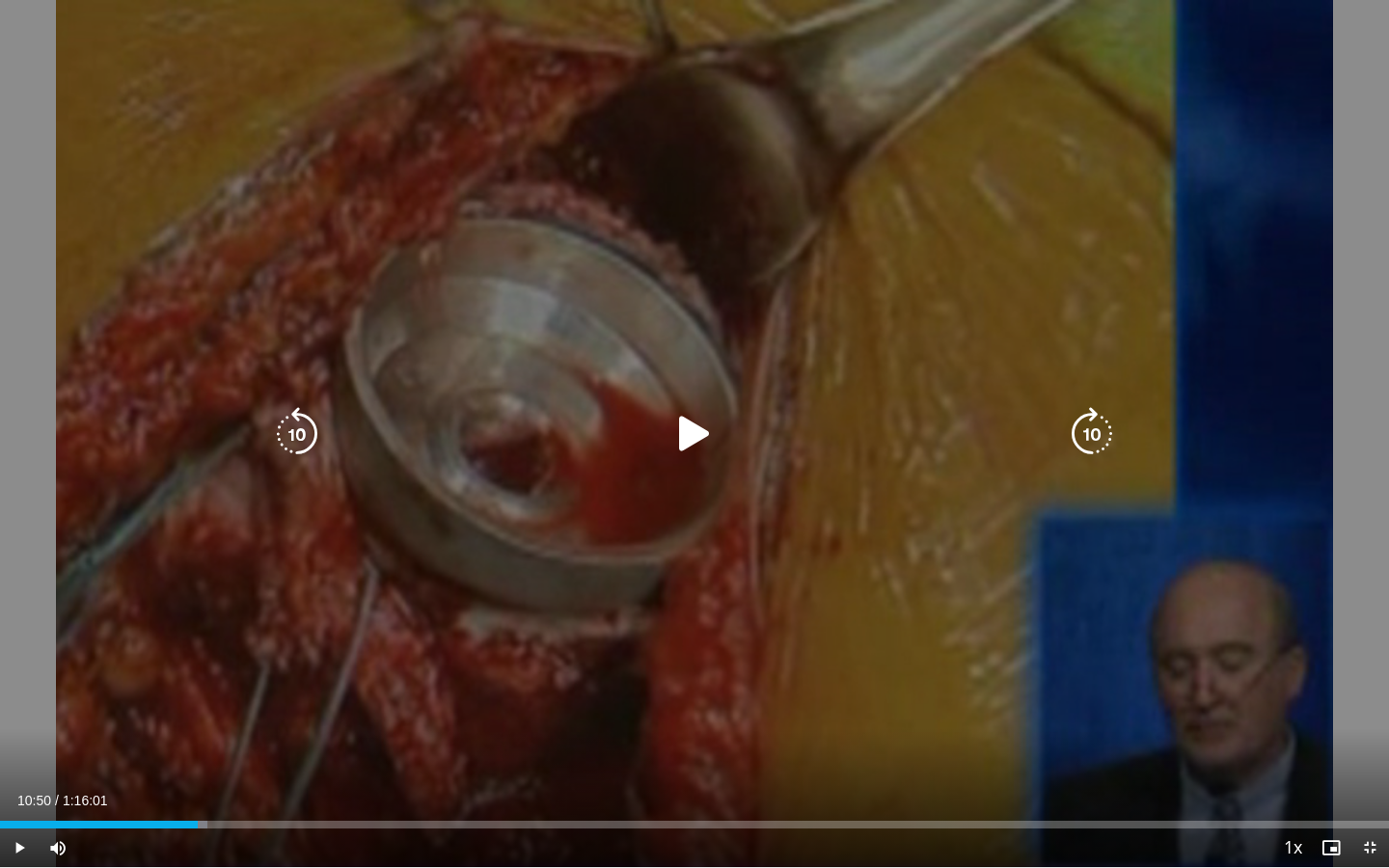click at bounding box center [694, 434] 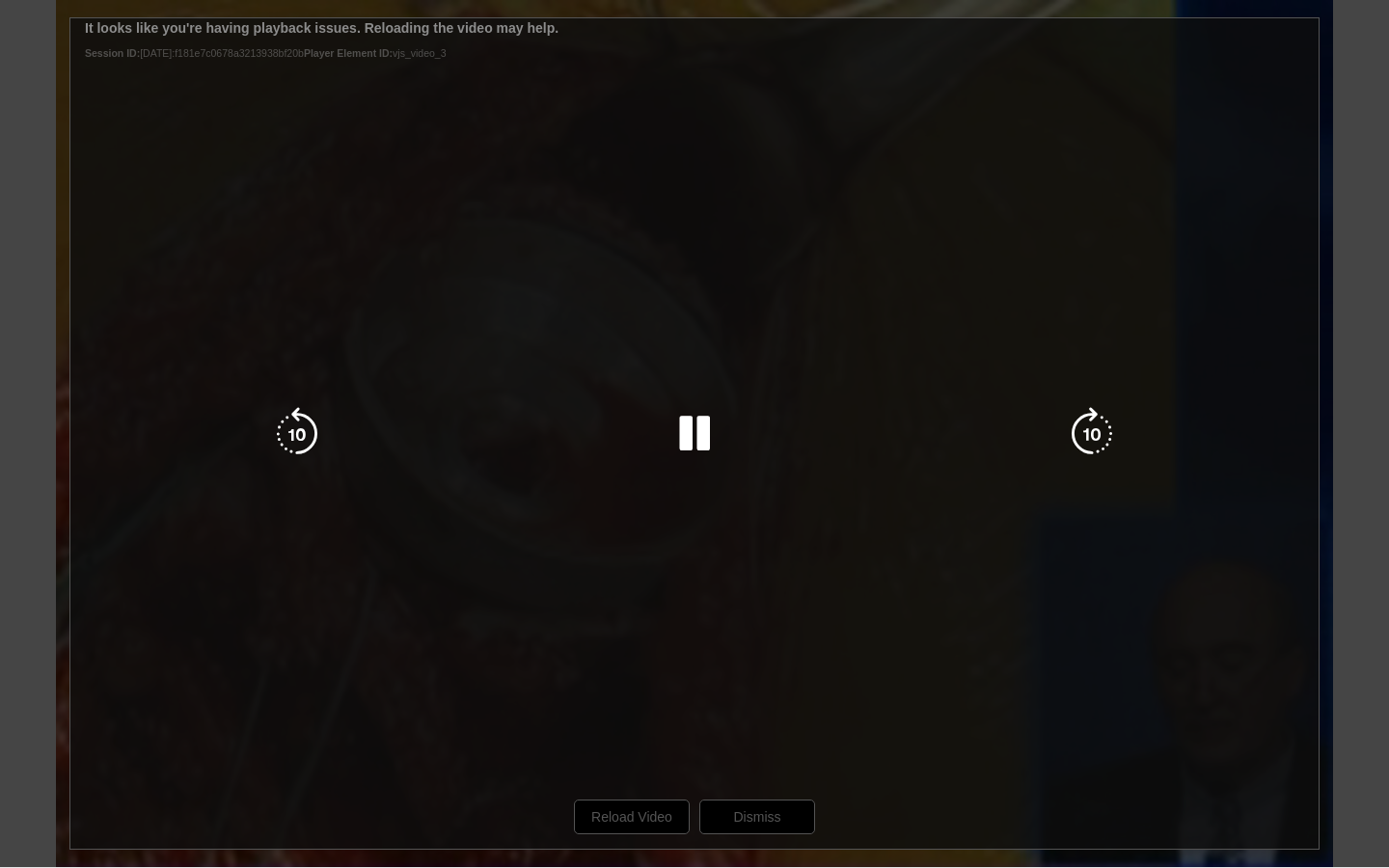 click on "10 seconds
Tap to unmute" at bounding box center (694, 433) 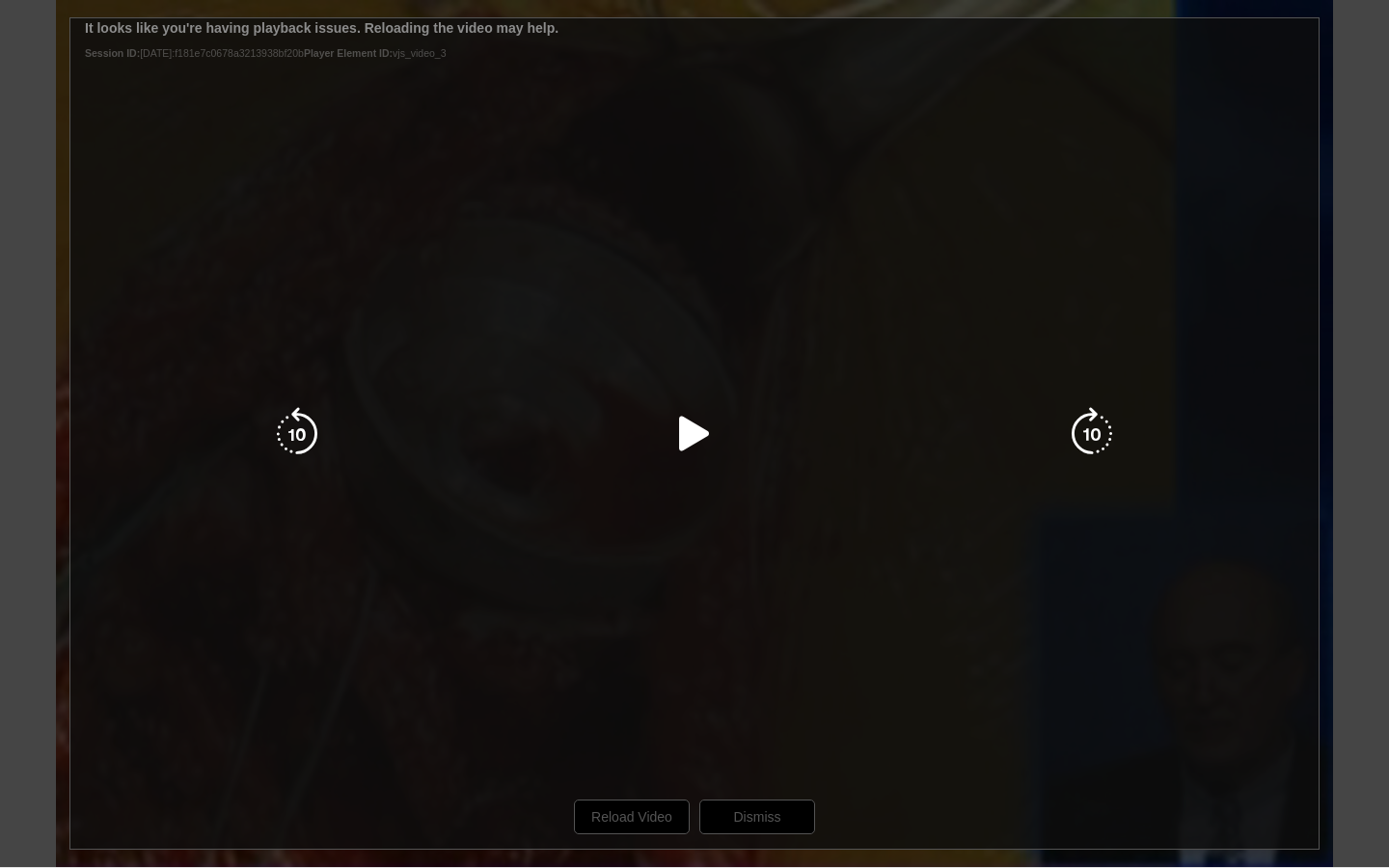 click on "10 seconds
Tap to unmute" at bounding box center [694, 433] 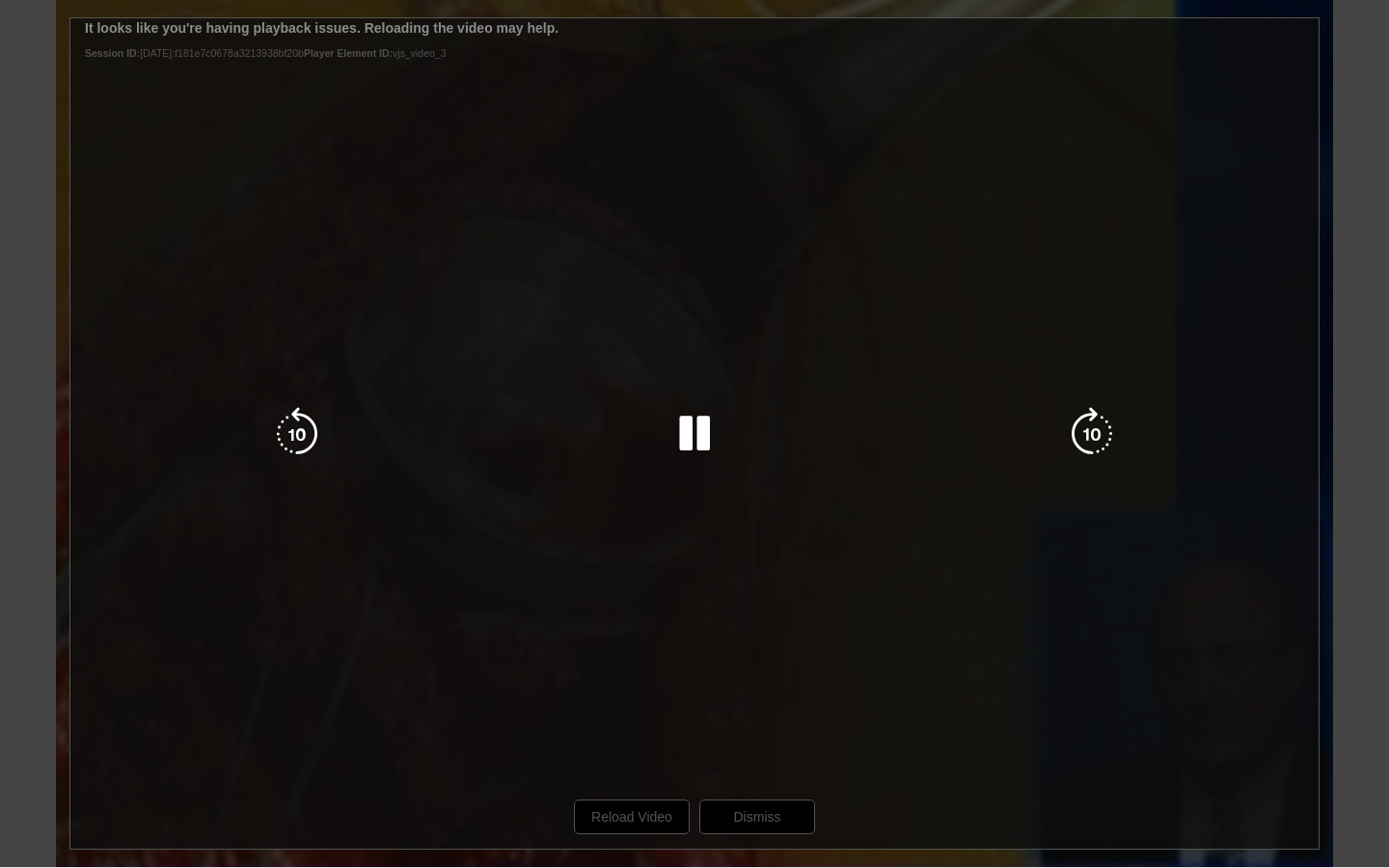 click on "10 seconds
Tap to unmute" at bounding box center (694, 433) 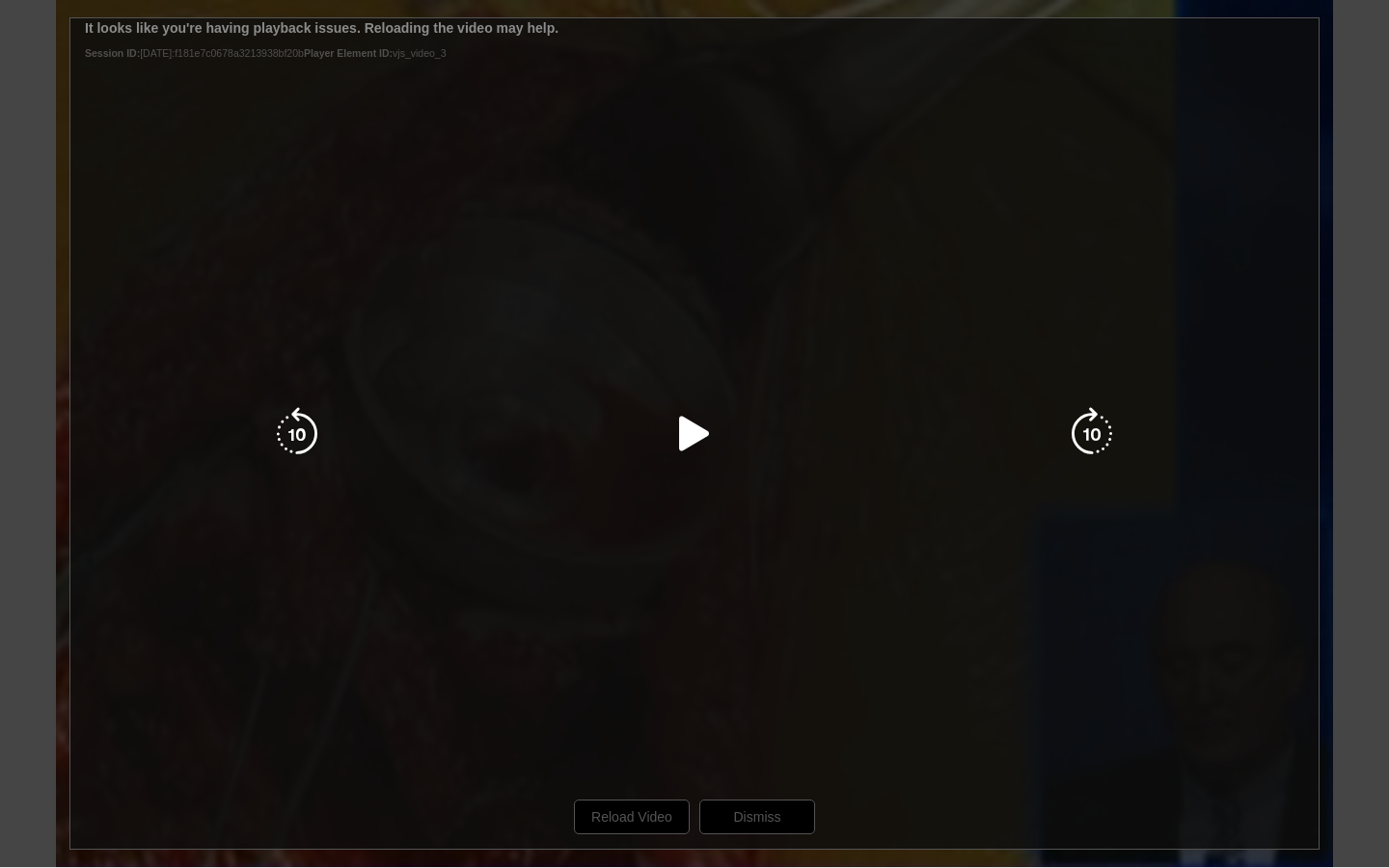 click at bounding box center (694, 434) 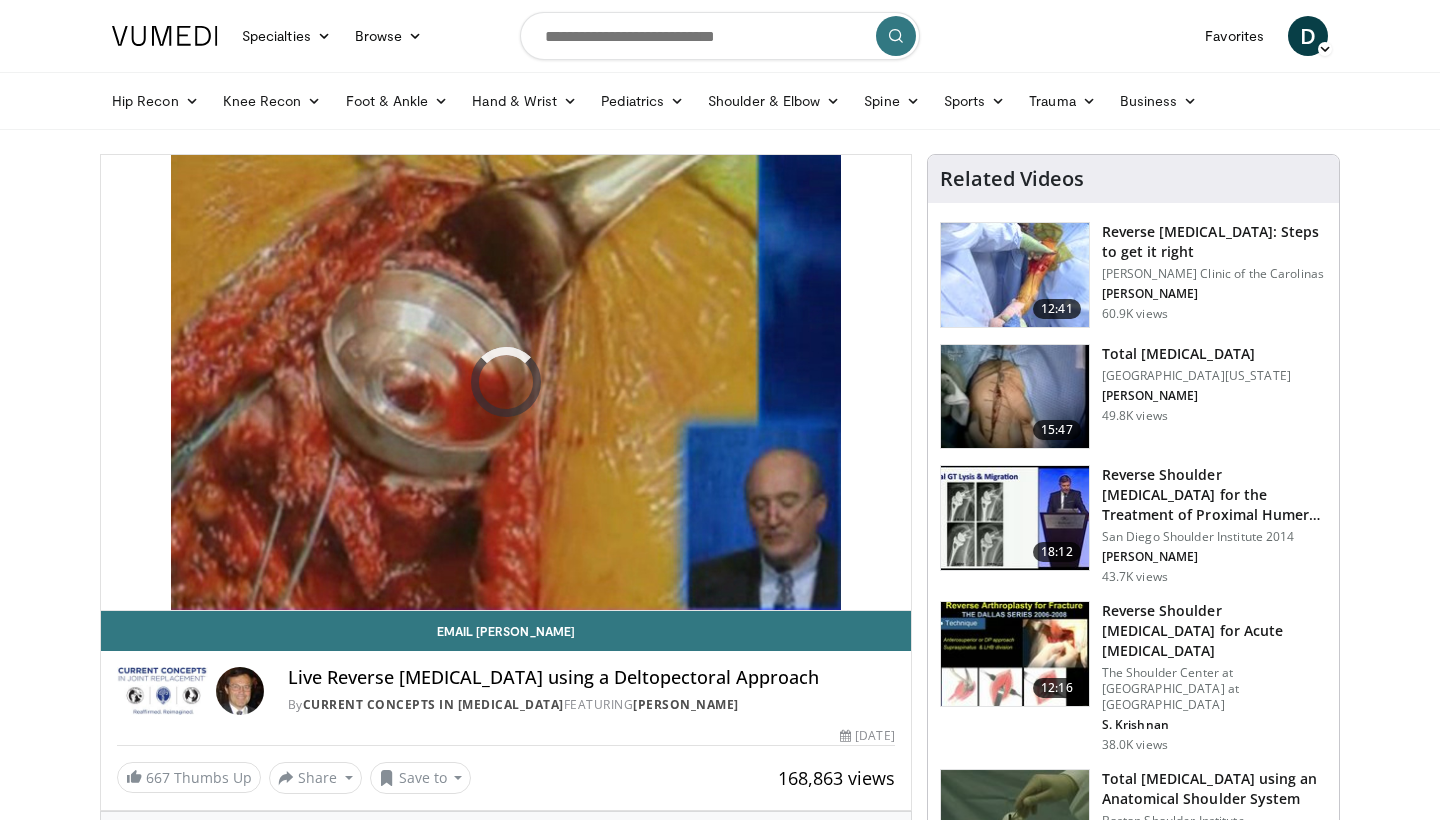 click on "10 seconds
Tap to unmute" at bounding box center (506, 382) 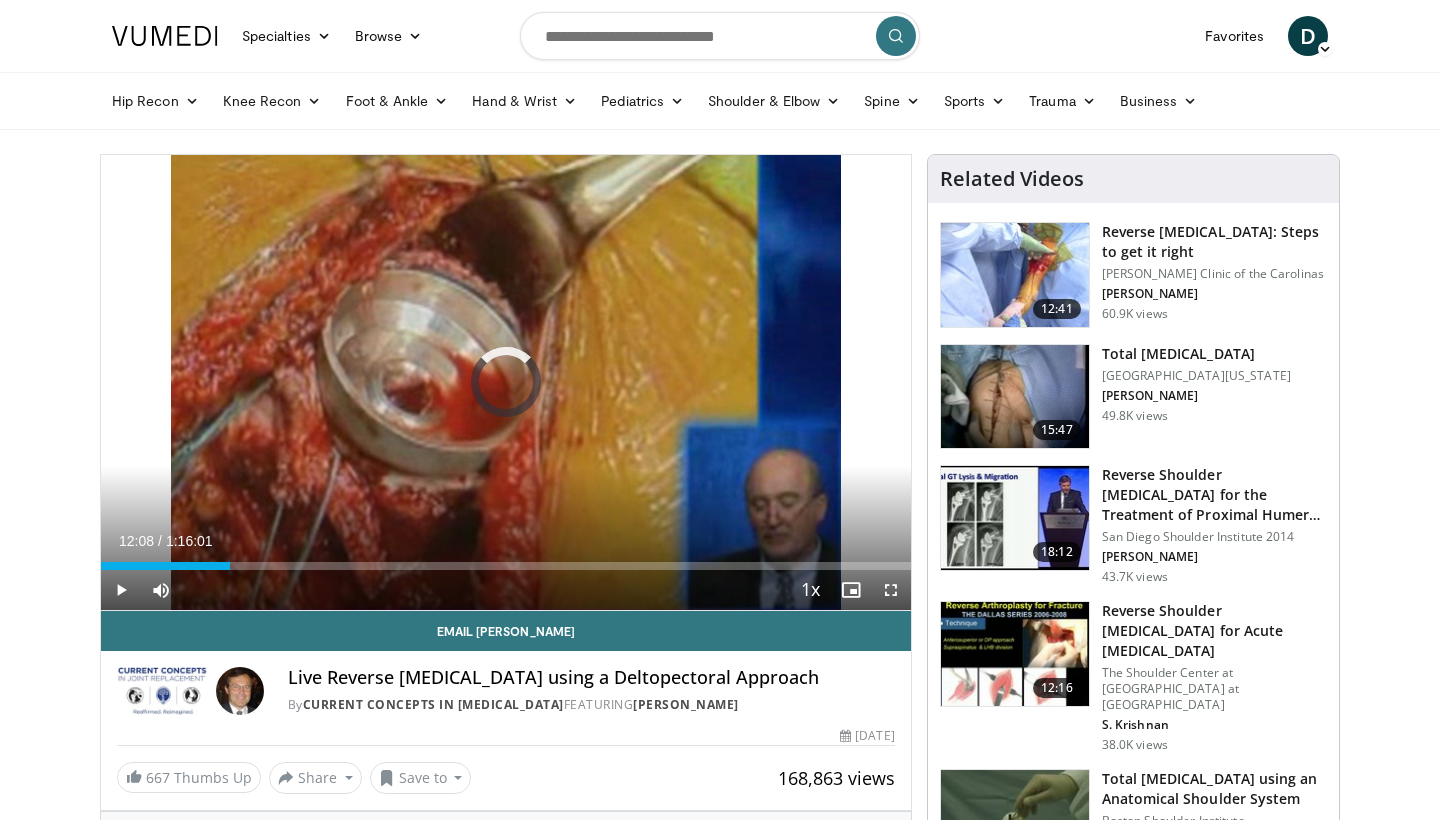 click at bounding box center [891, 590] 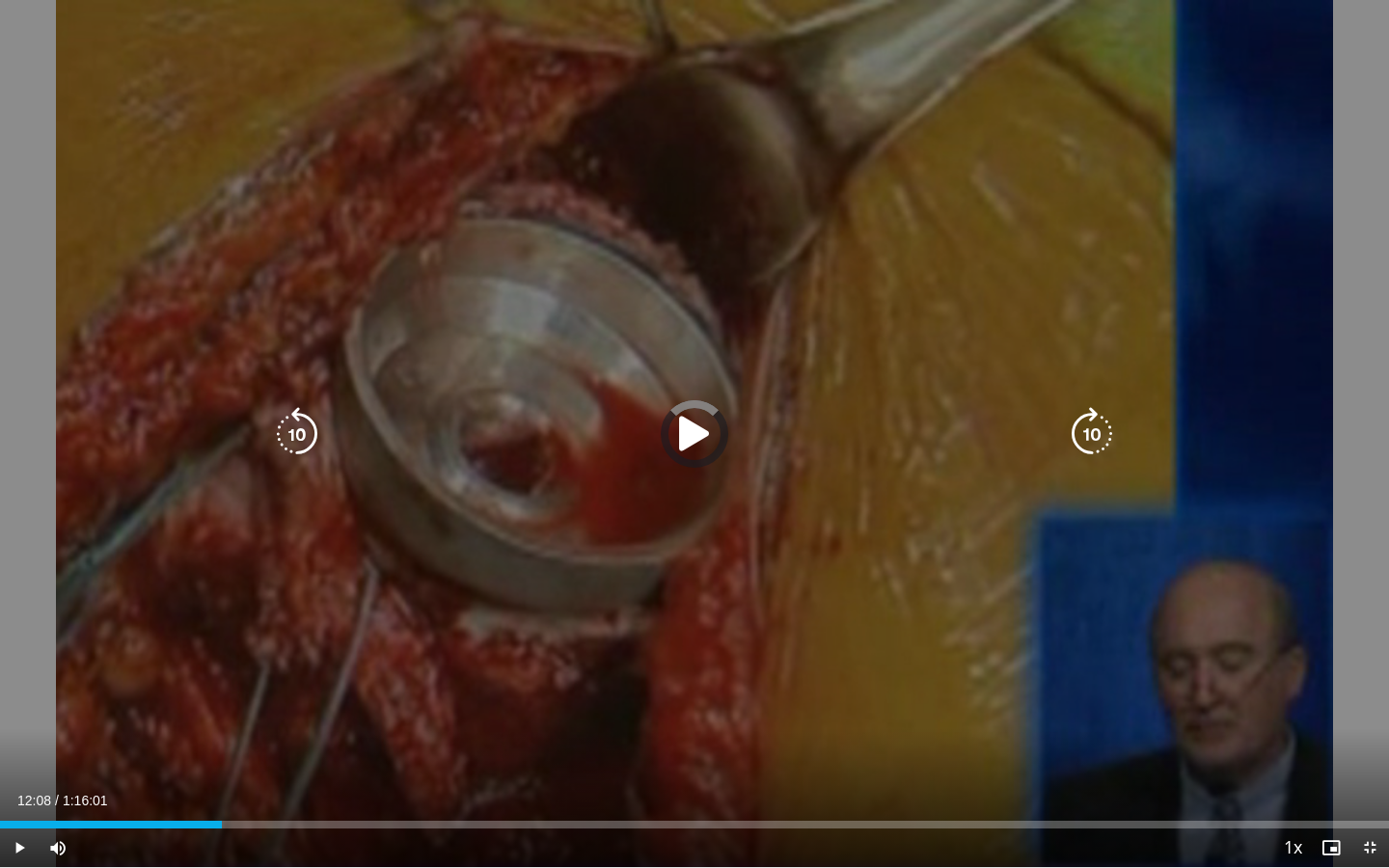 click at bounding box center (694, 434) 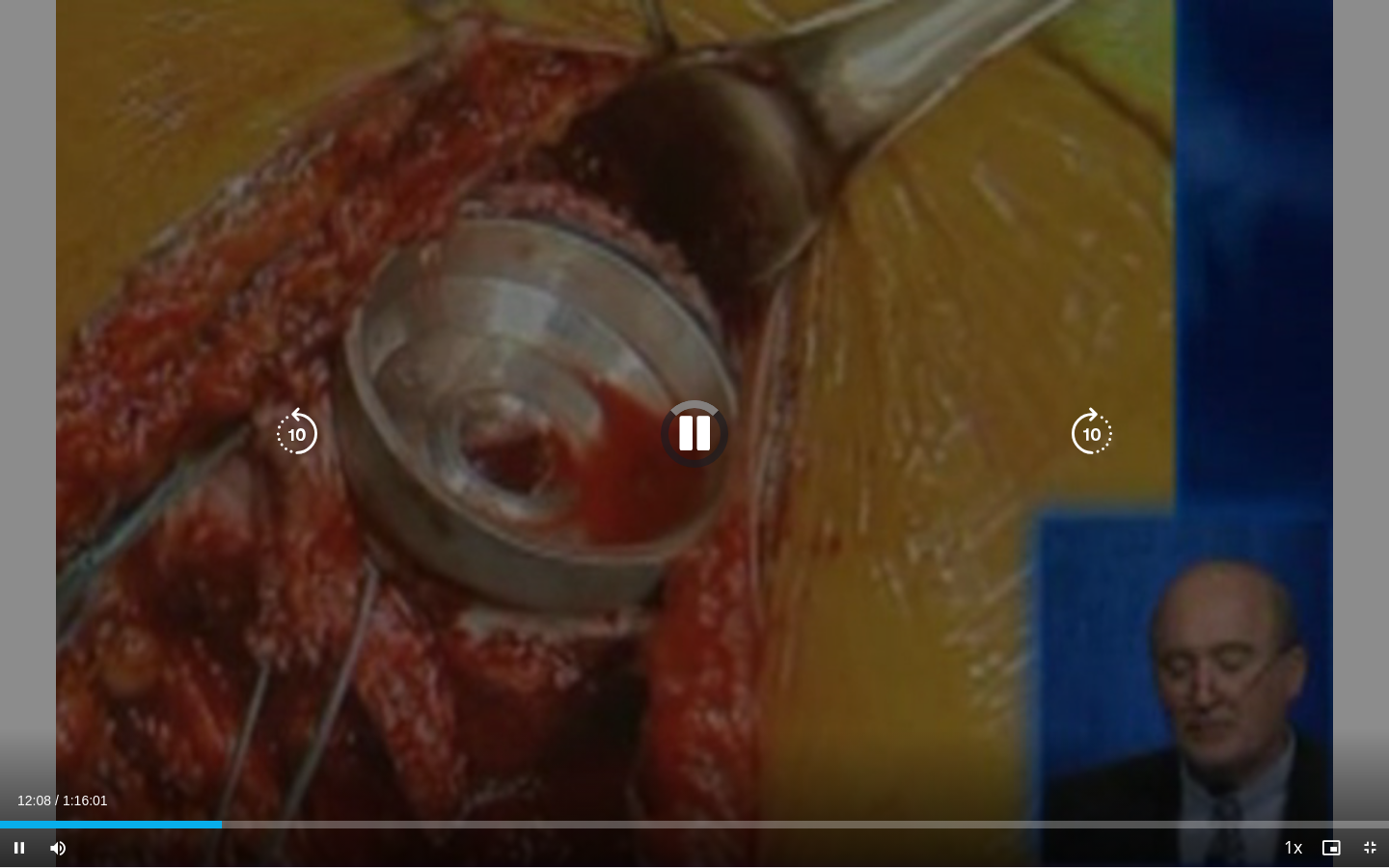 click at bounding box center (1092, 434) 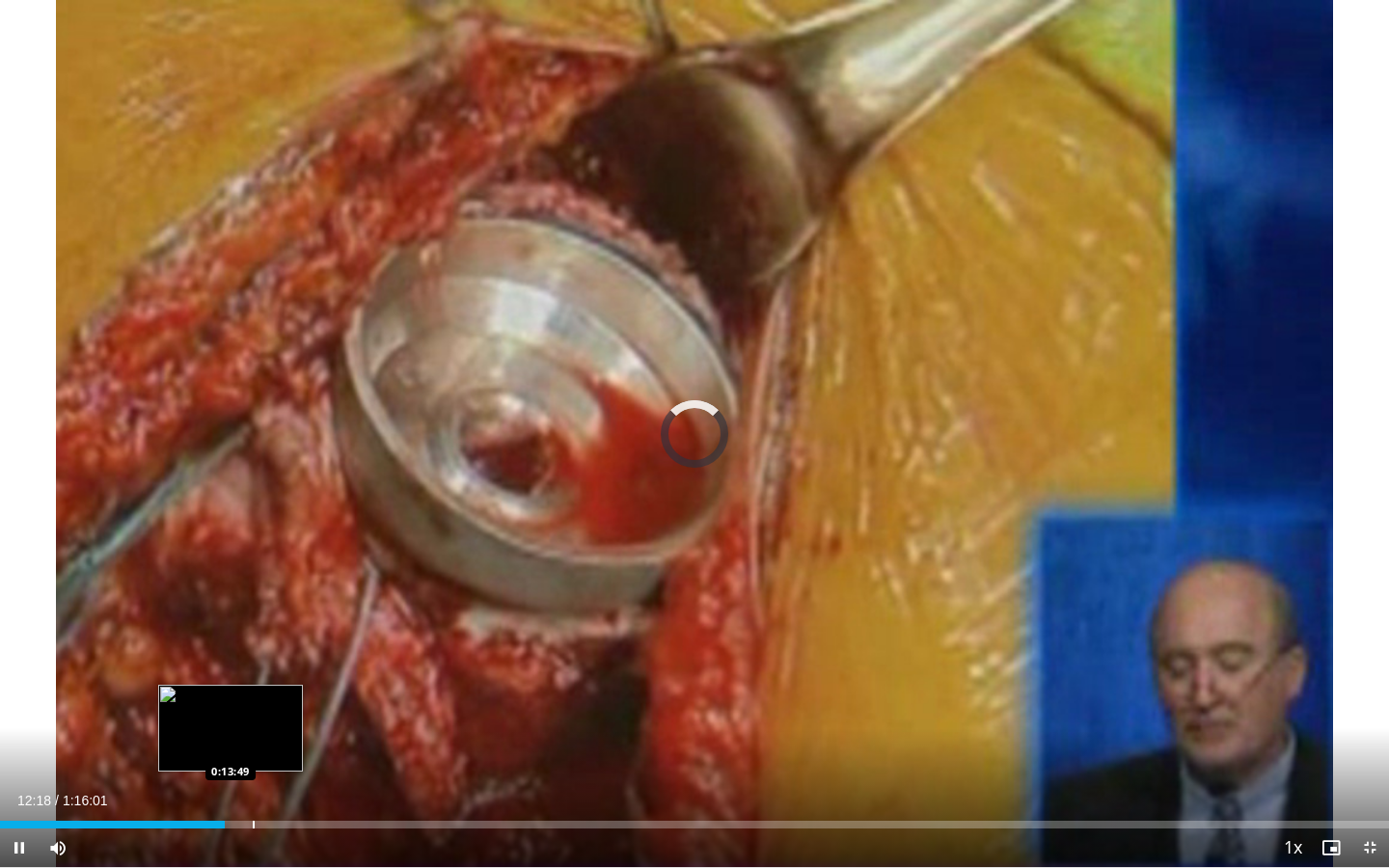 drag, startPoint x: 219, startPoint y: 828, endPoint x: 238, endPoint y: 823, distance: 19.646883 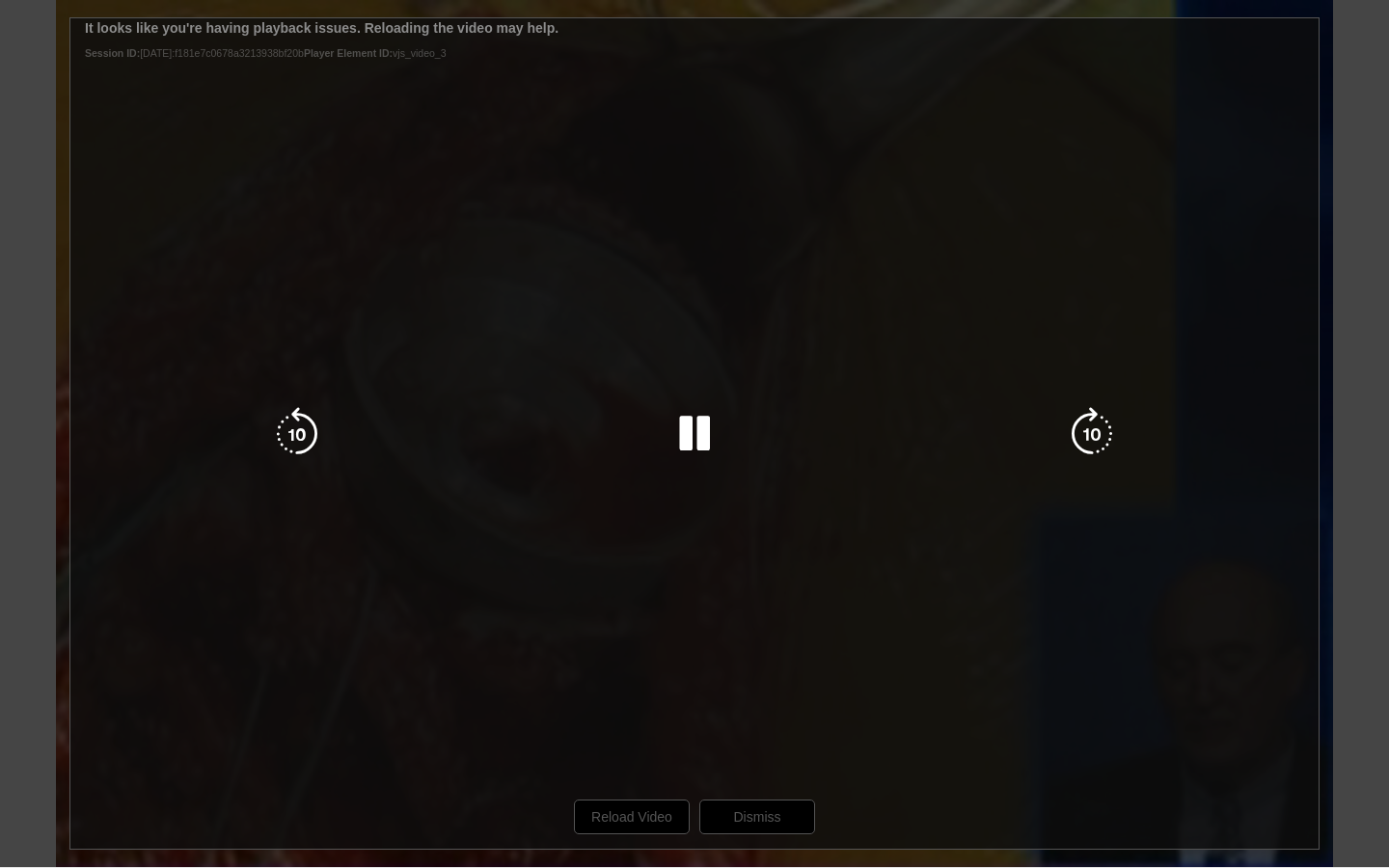 click on "10 seconds
Tap to unmute" at bounding box center (694, 433) 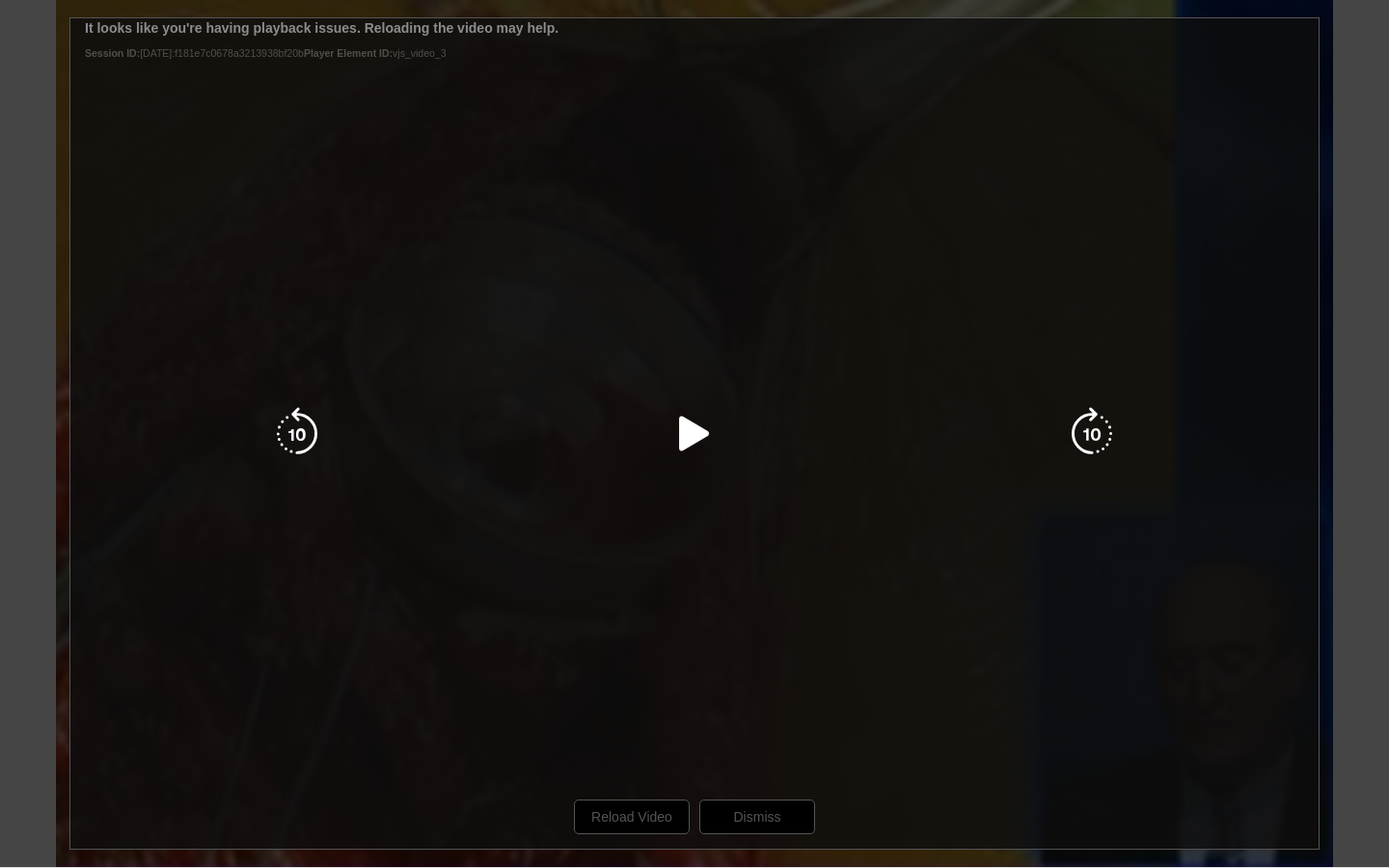 click on "10 seconds
Tap to unmute" at bounding box center [694, 433] 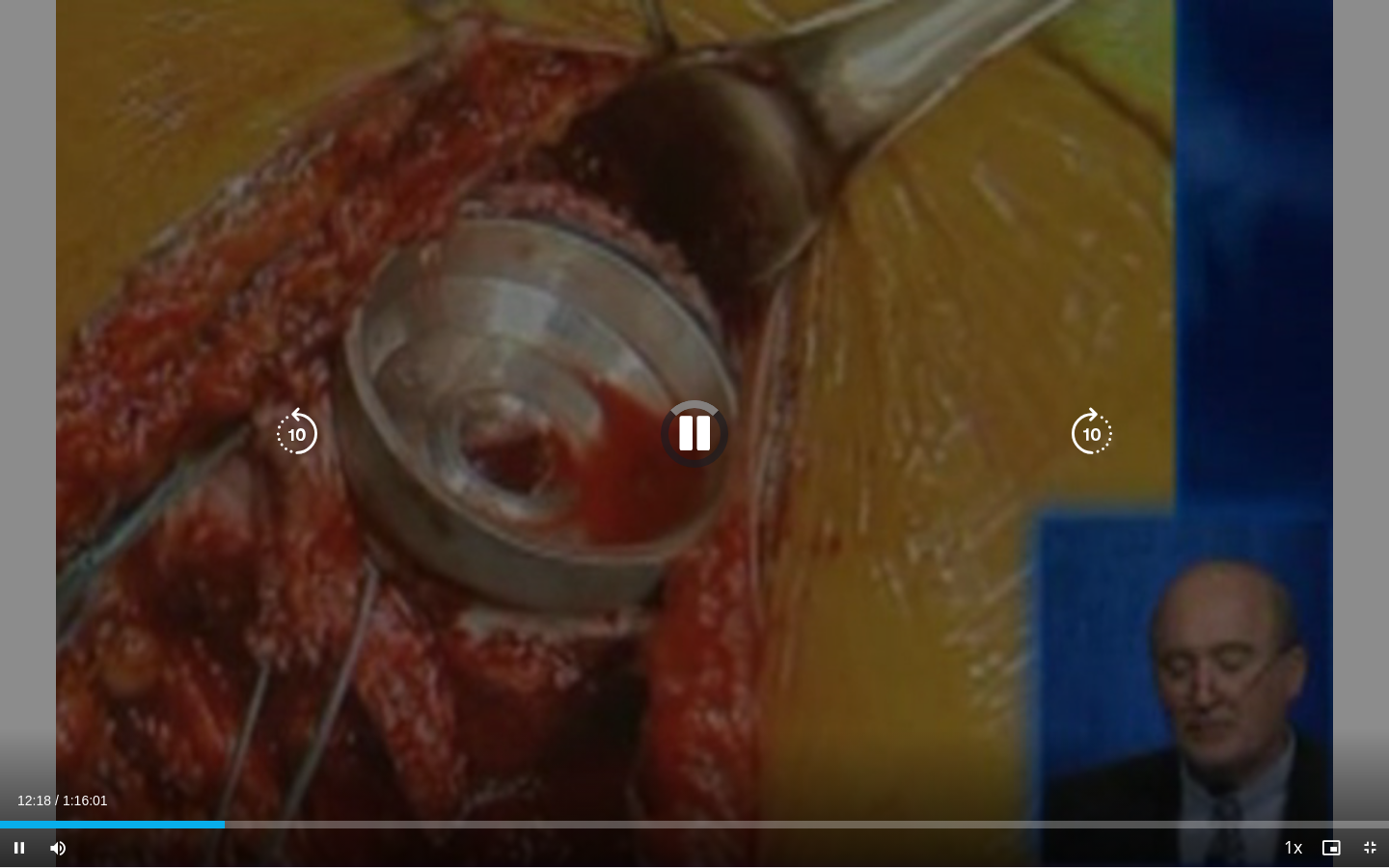 click at bounding box center [694, 434] 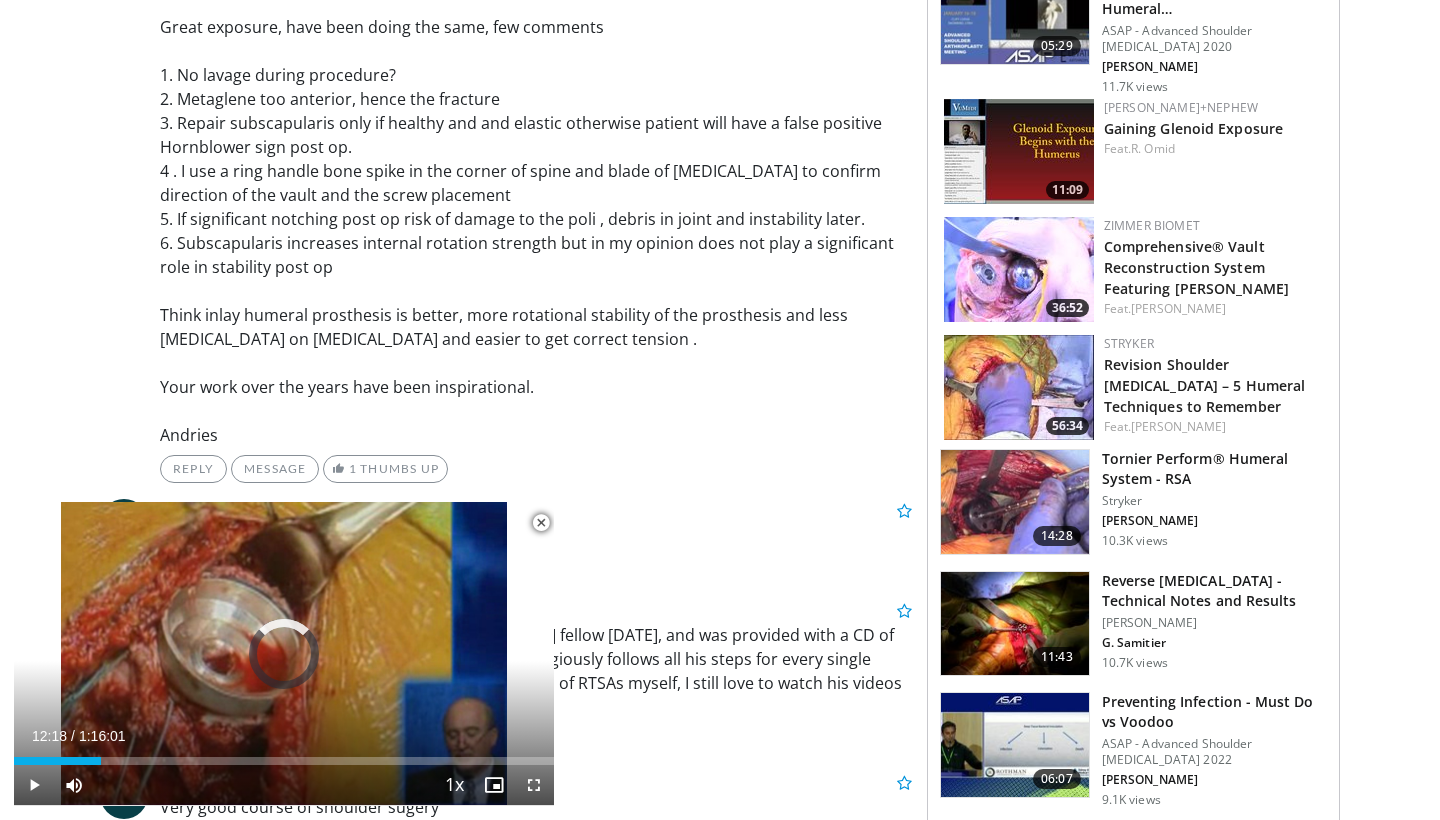 scroll, scrollTop: 2073, scrollLeft: 0, axis: vertical 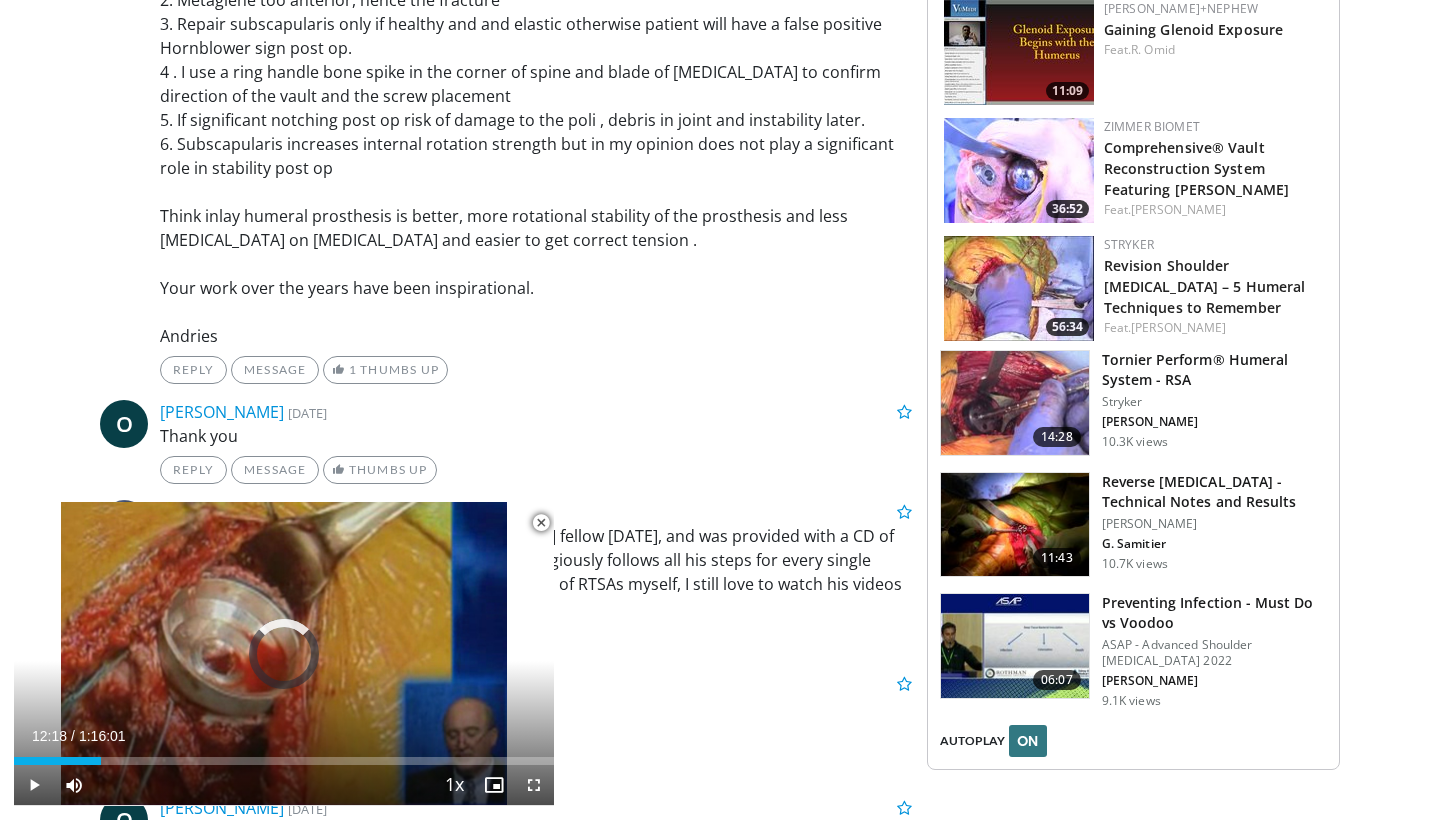 click at bounding box center (1015, 403) 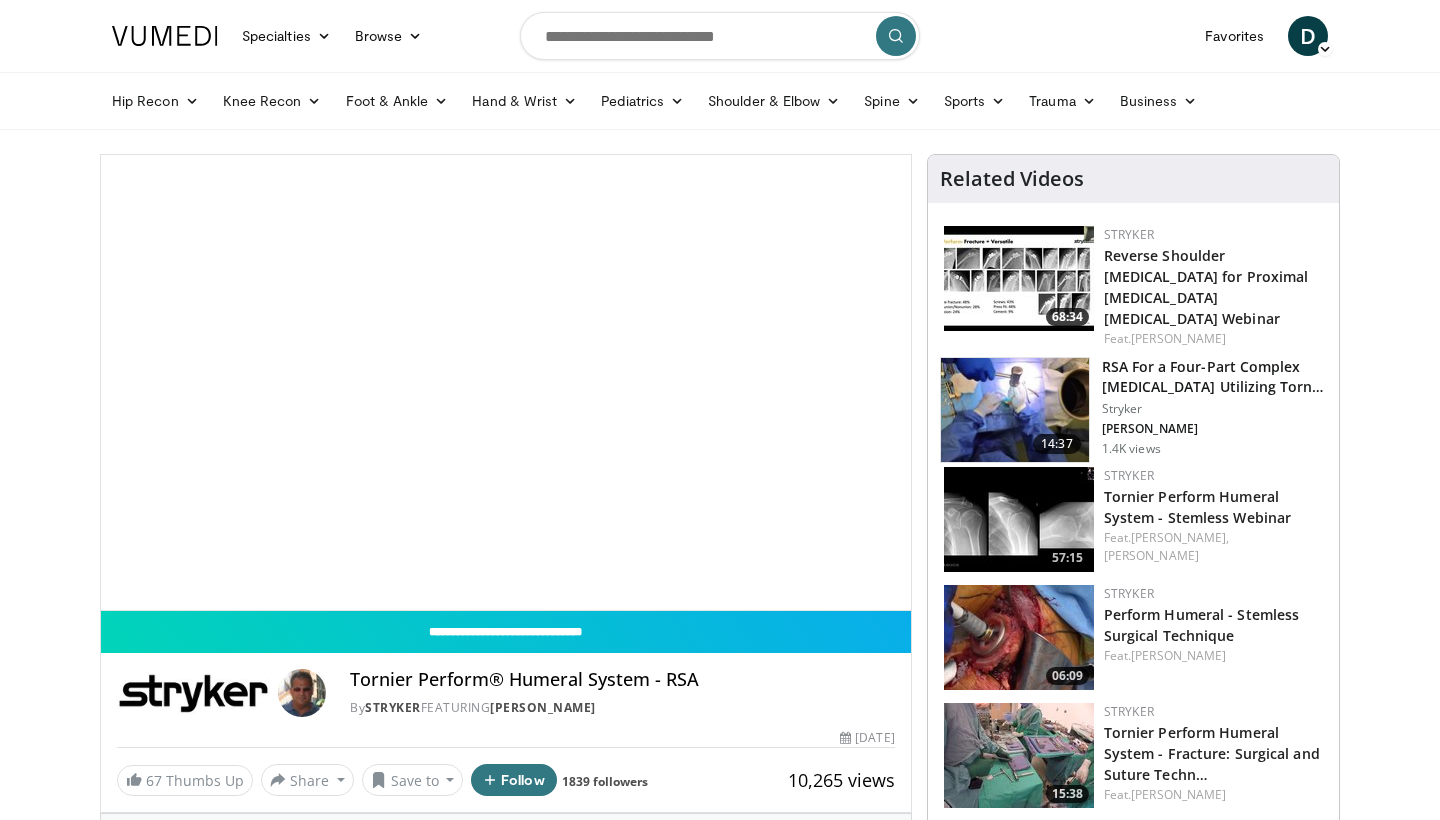 scroll, scrollTop: 0, scrollLeft: 0, axis: both 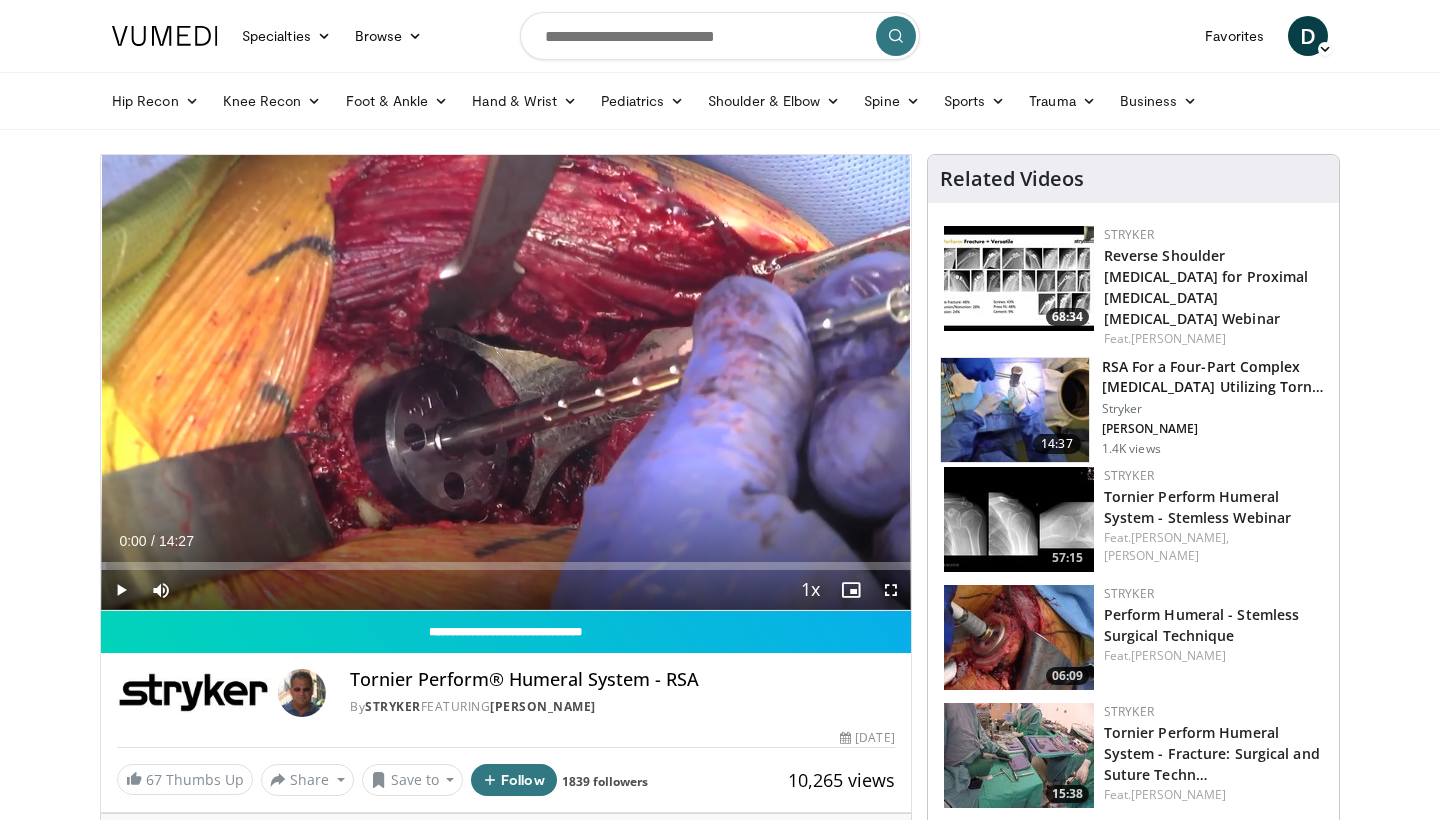 click at bounding box center [121, 590] 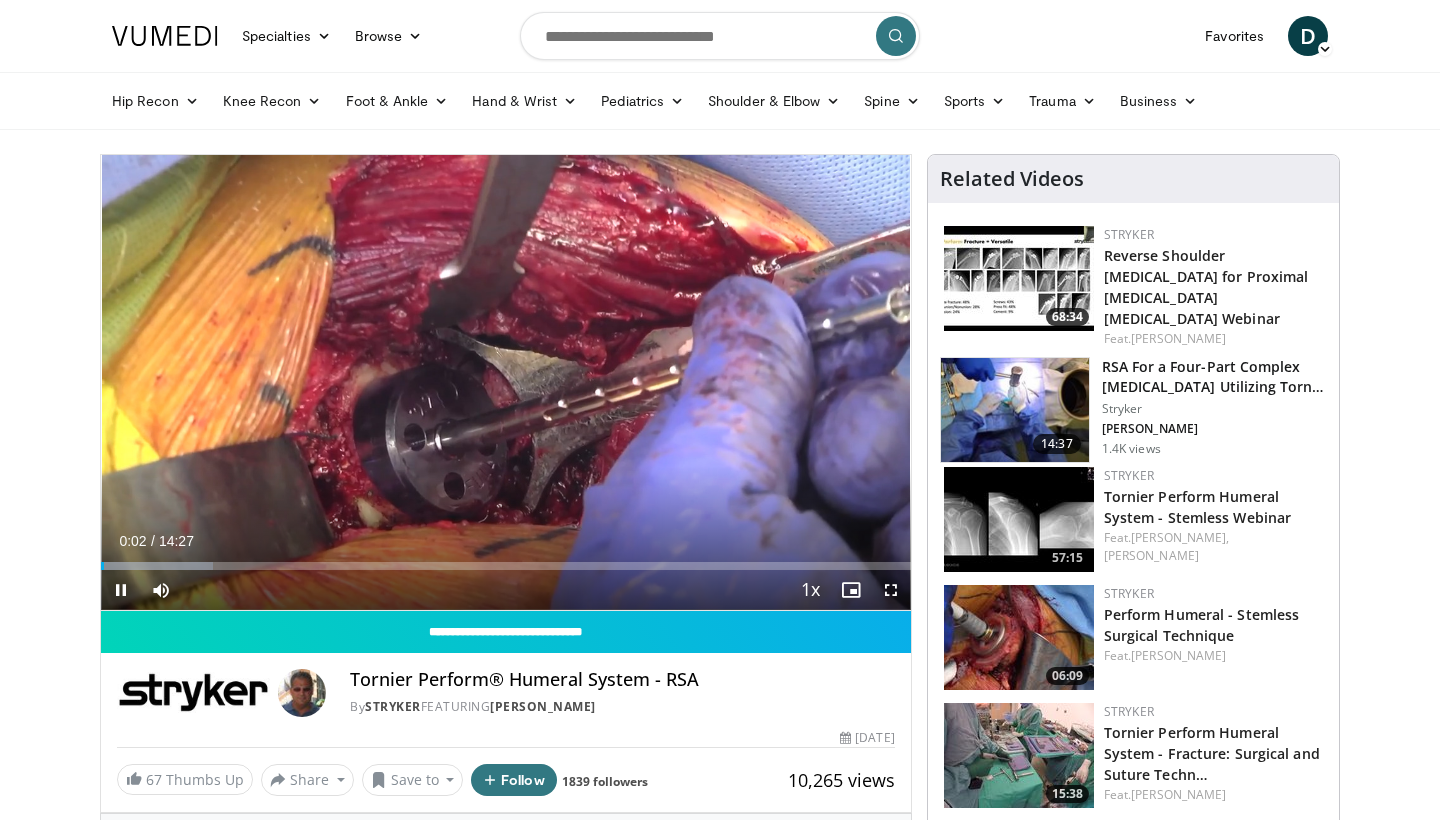 click at bounding box center (891, 590) 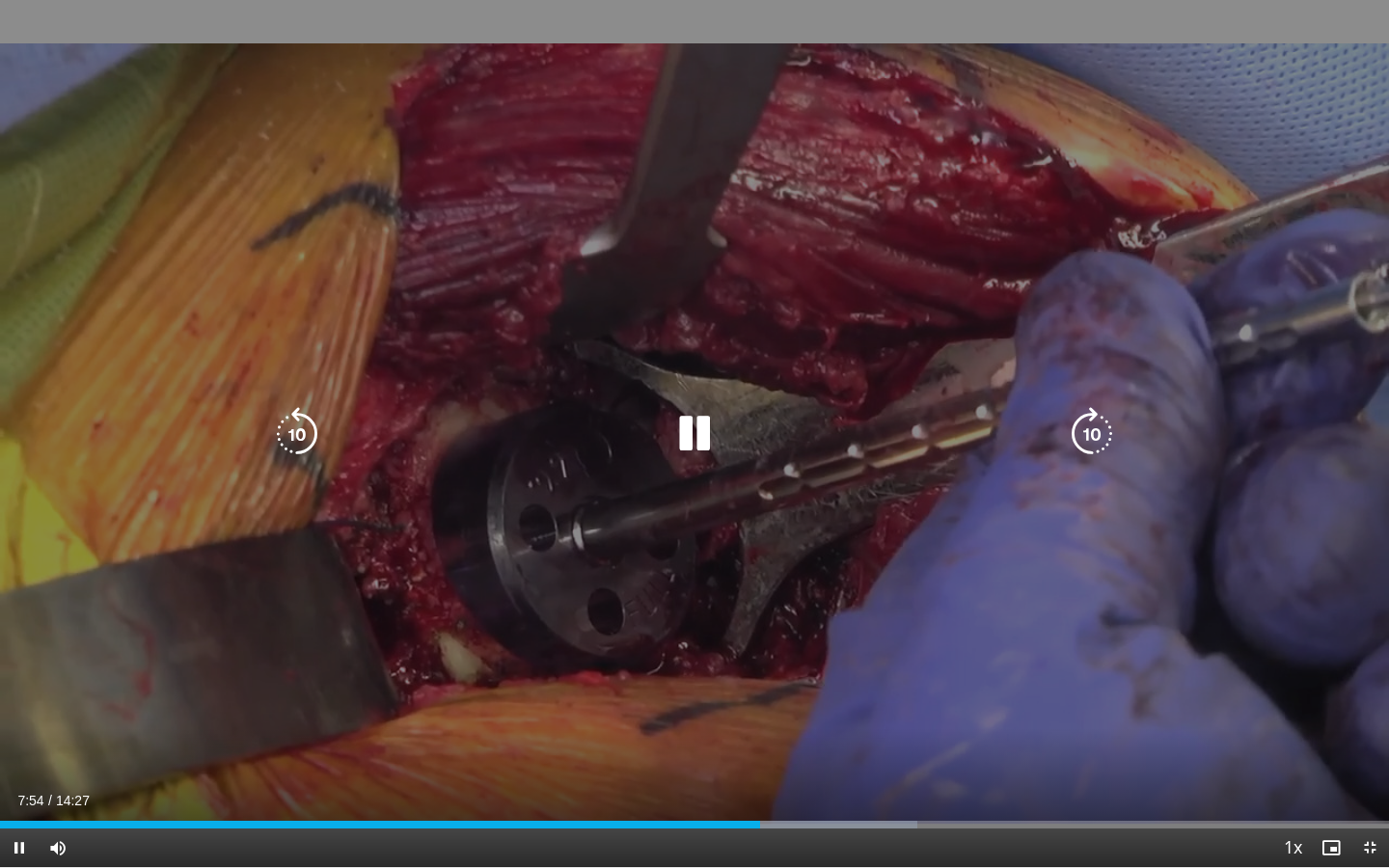 click at bounding box center [694, 434] 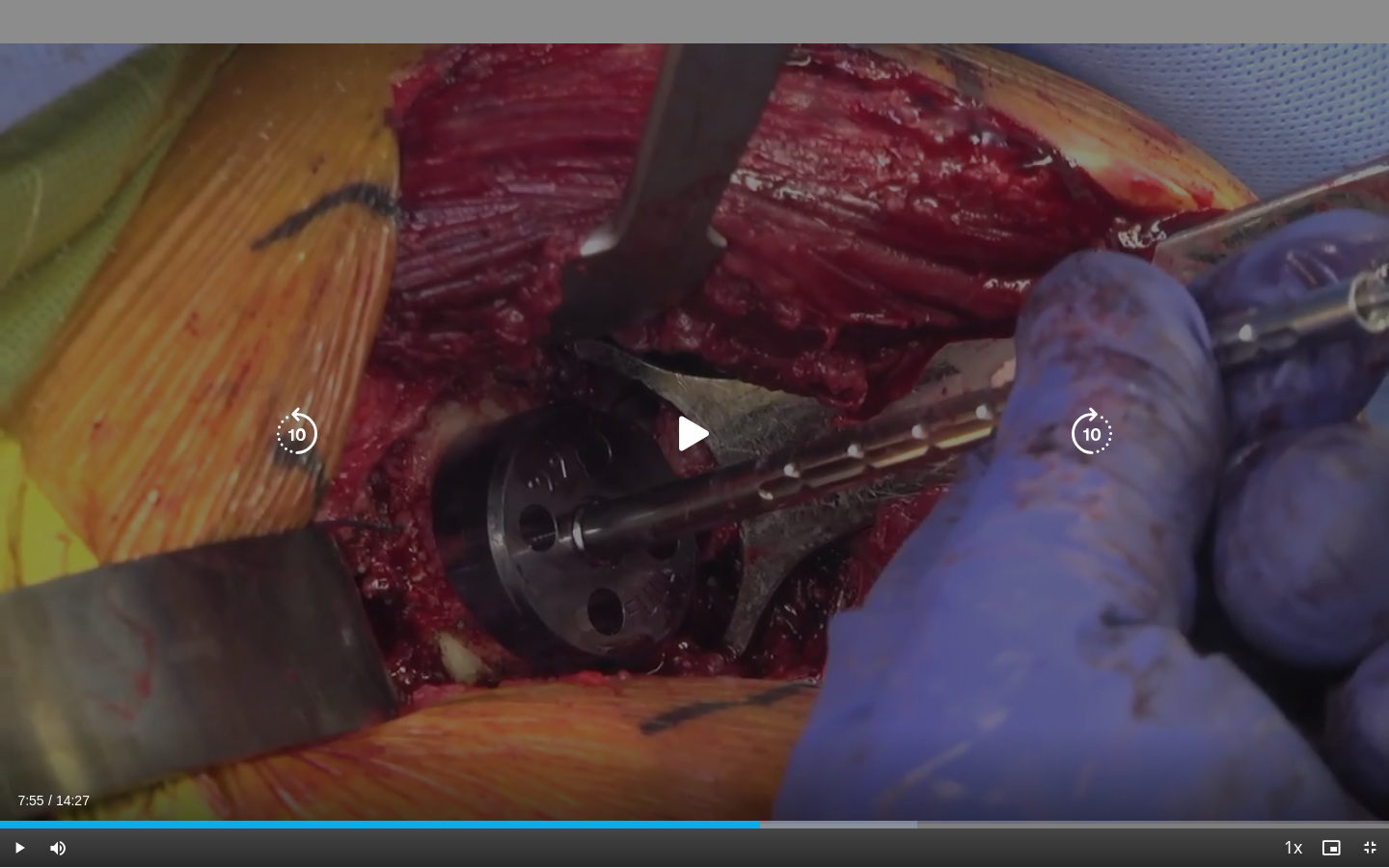 click at bounding box center (694, 434) 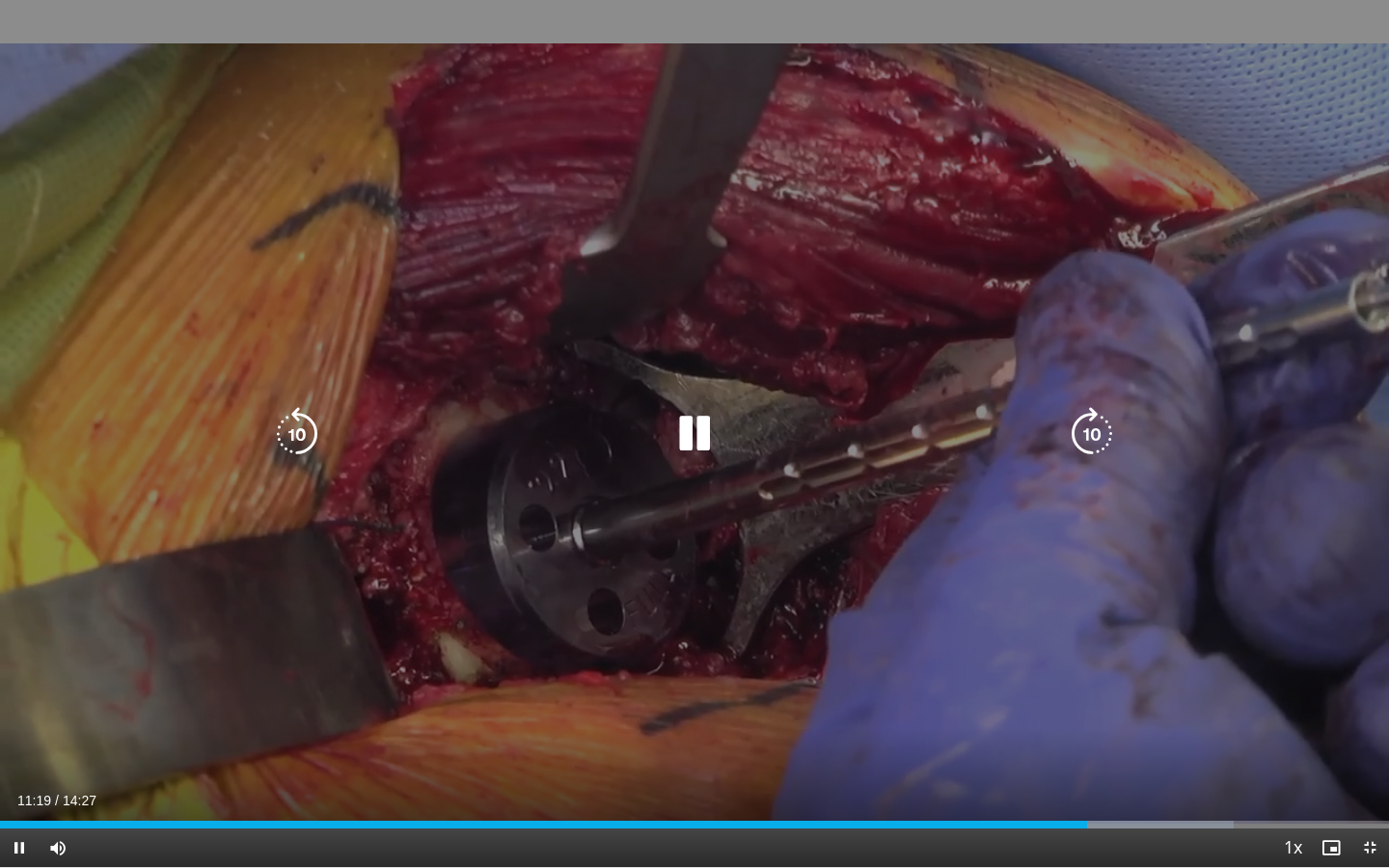 click at bounding box center (694, 434) 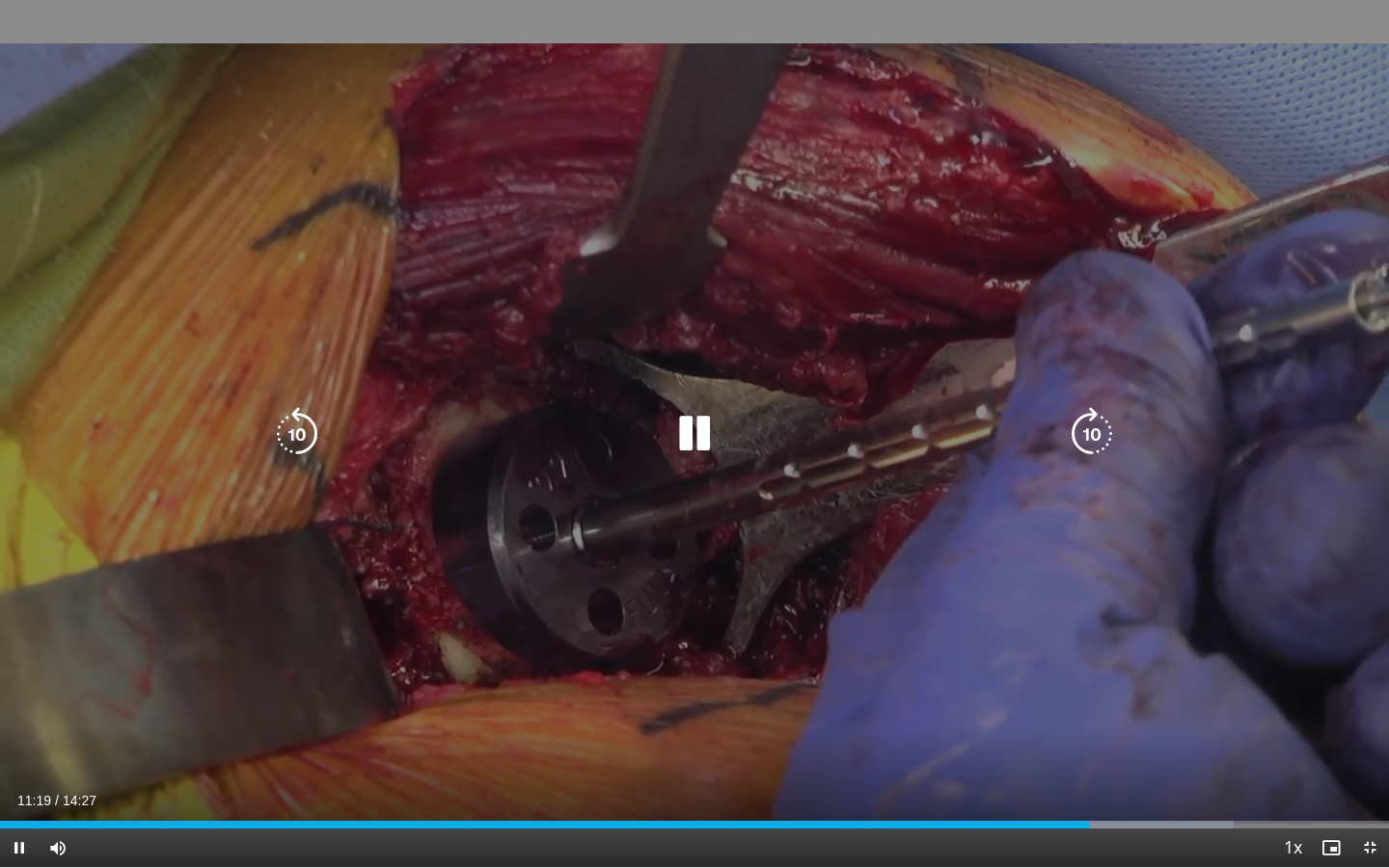 click at bounding box center [694, 434] 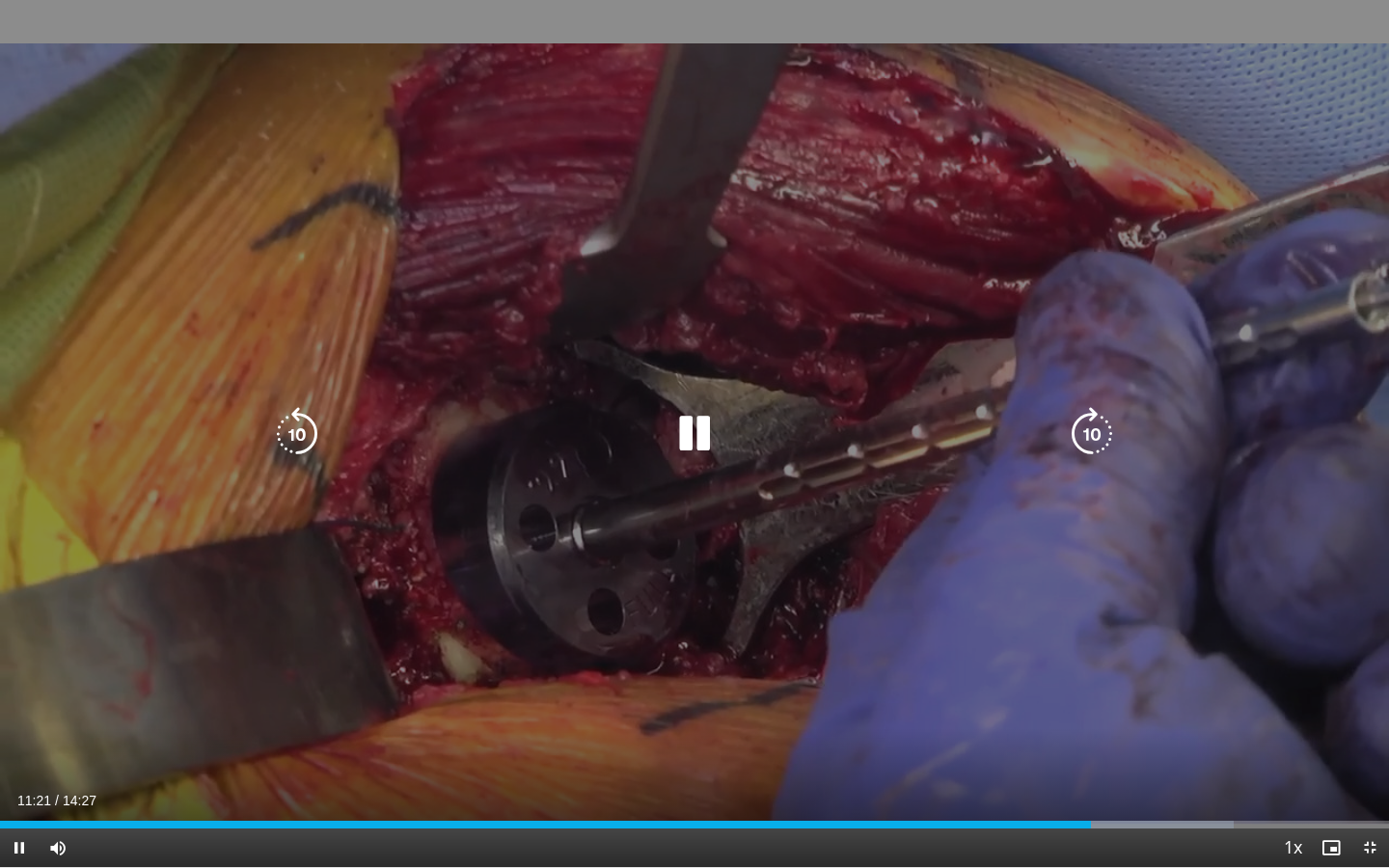 click on "10 seconds
Tap to unmute" at bounding box center [694, 433] 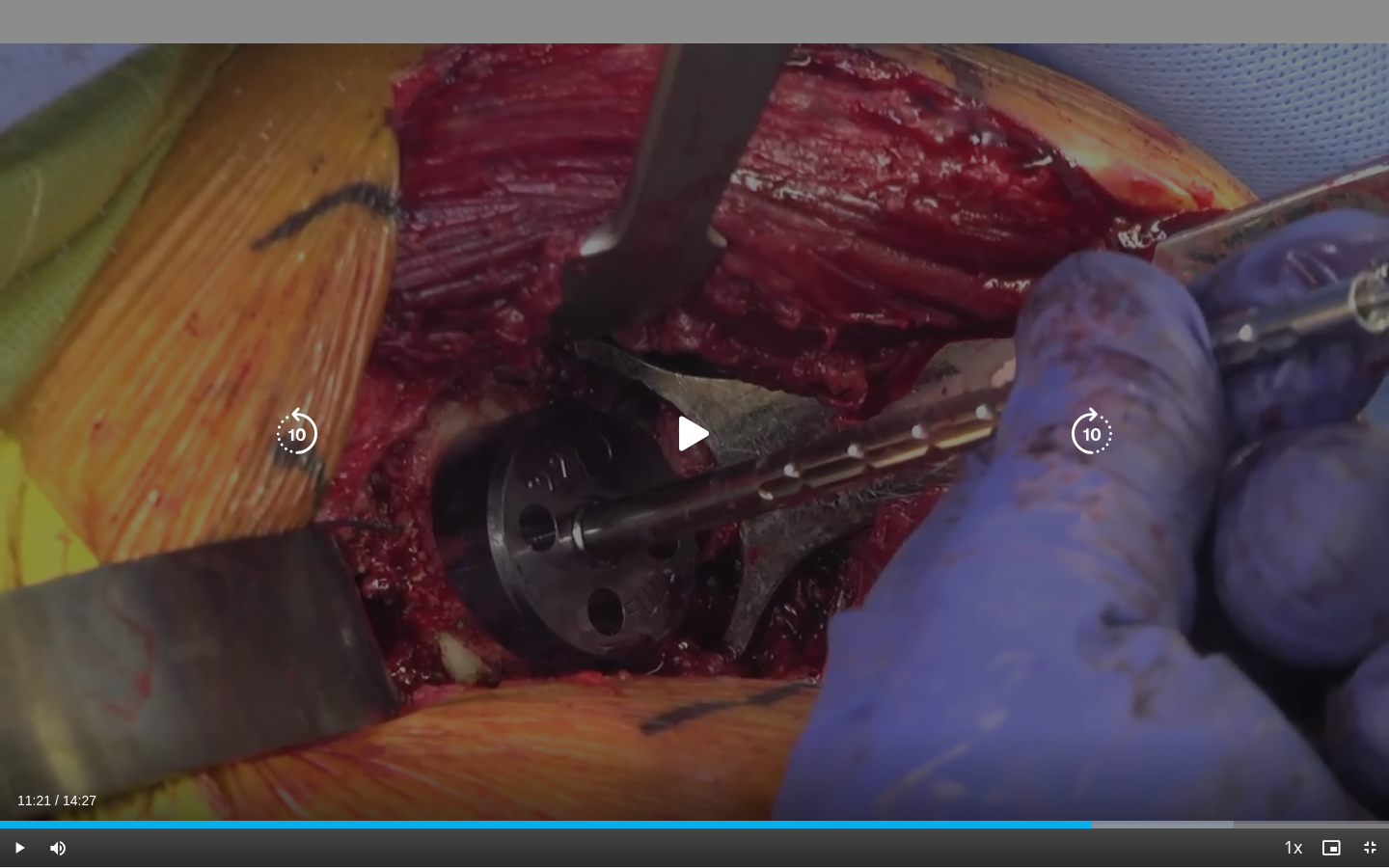 click at bounding box center [694, 434] 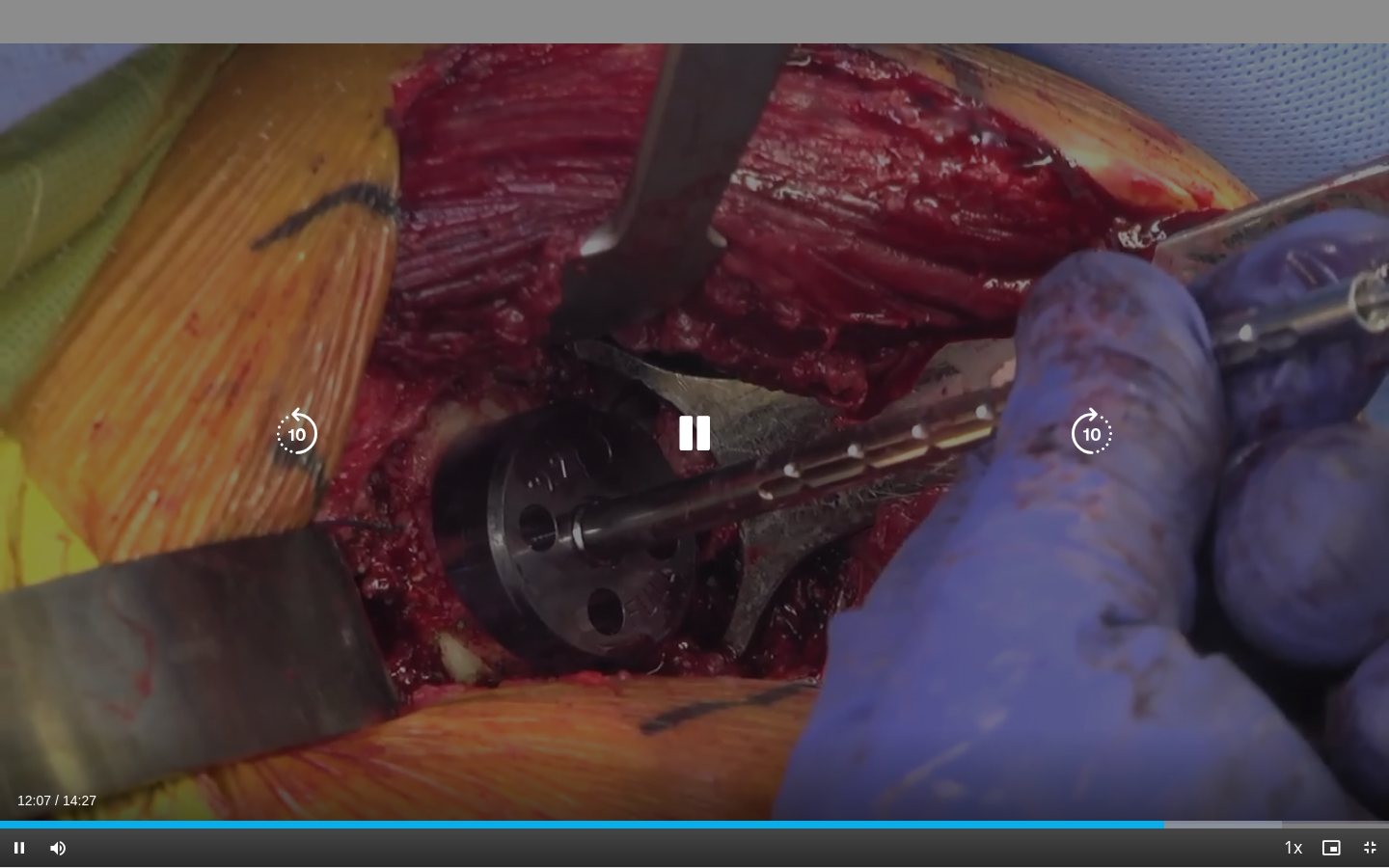 click at bounding box center (694, 434) 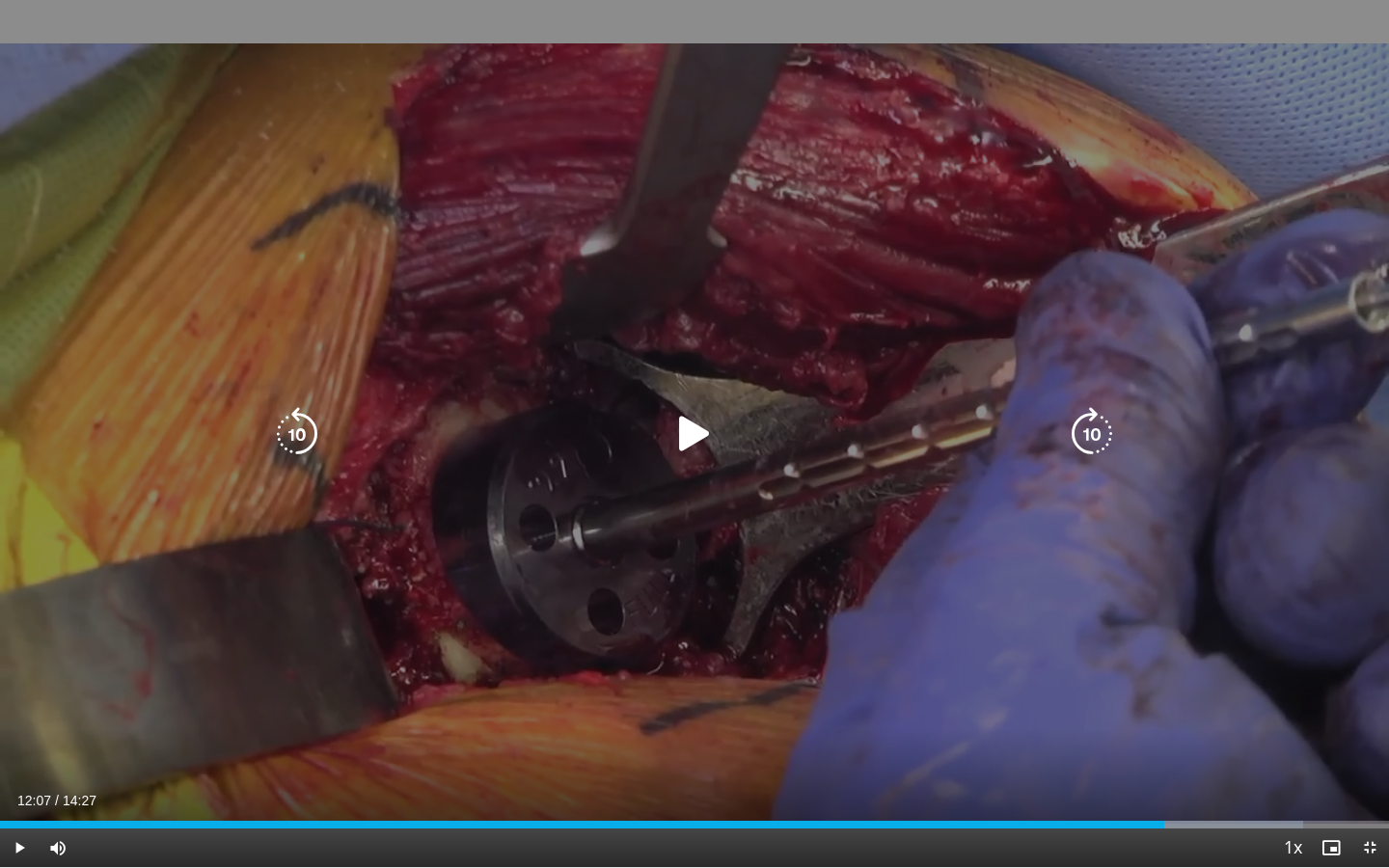 click at bounding box center (694, 434) 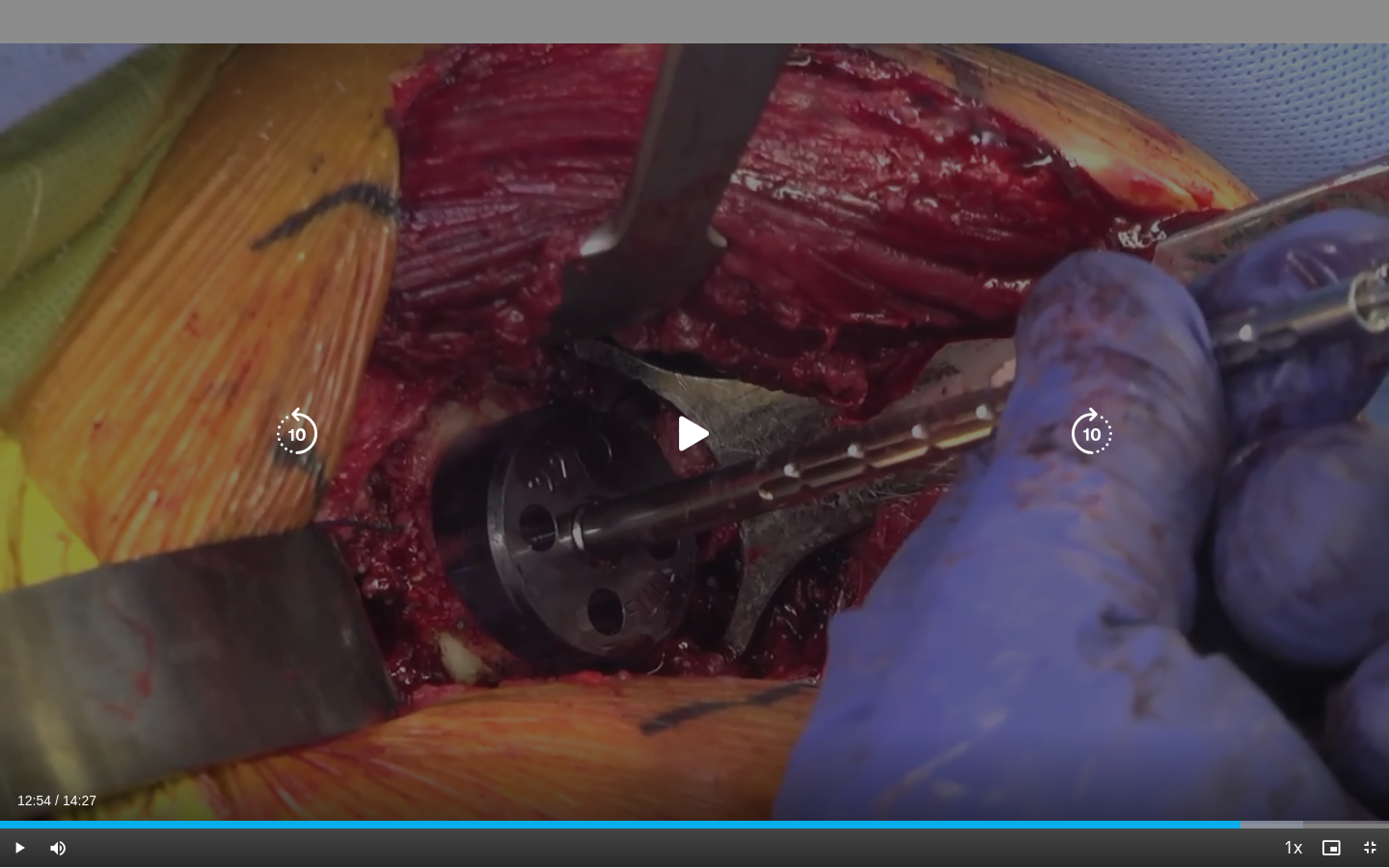 click at bounding box center (694, 434) 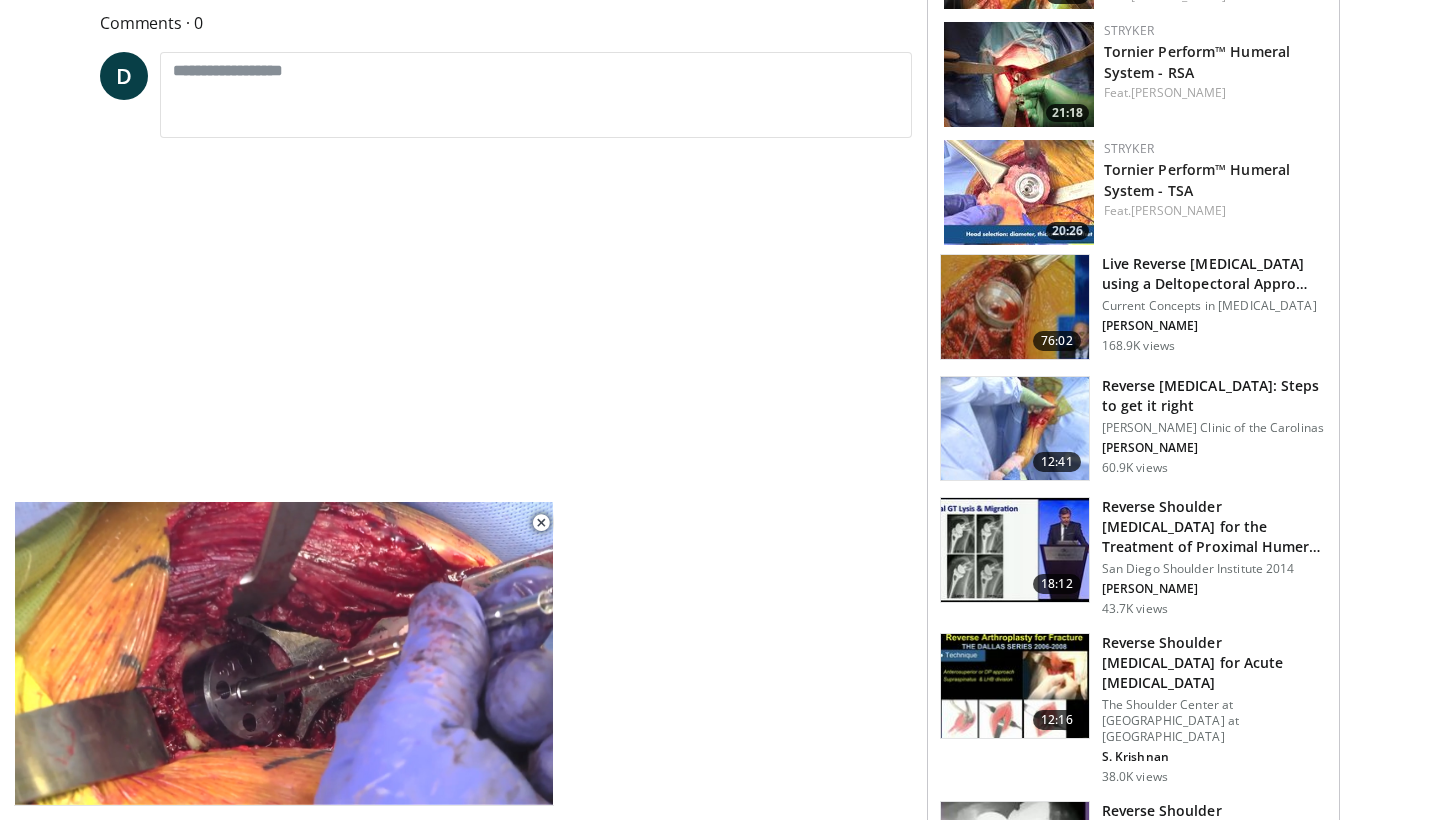 scroll, scrollTop: 928, scrollLeft: 0, axis: vertical 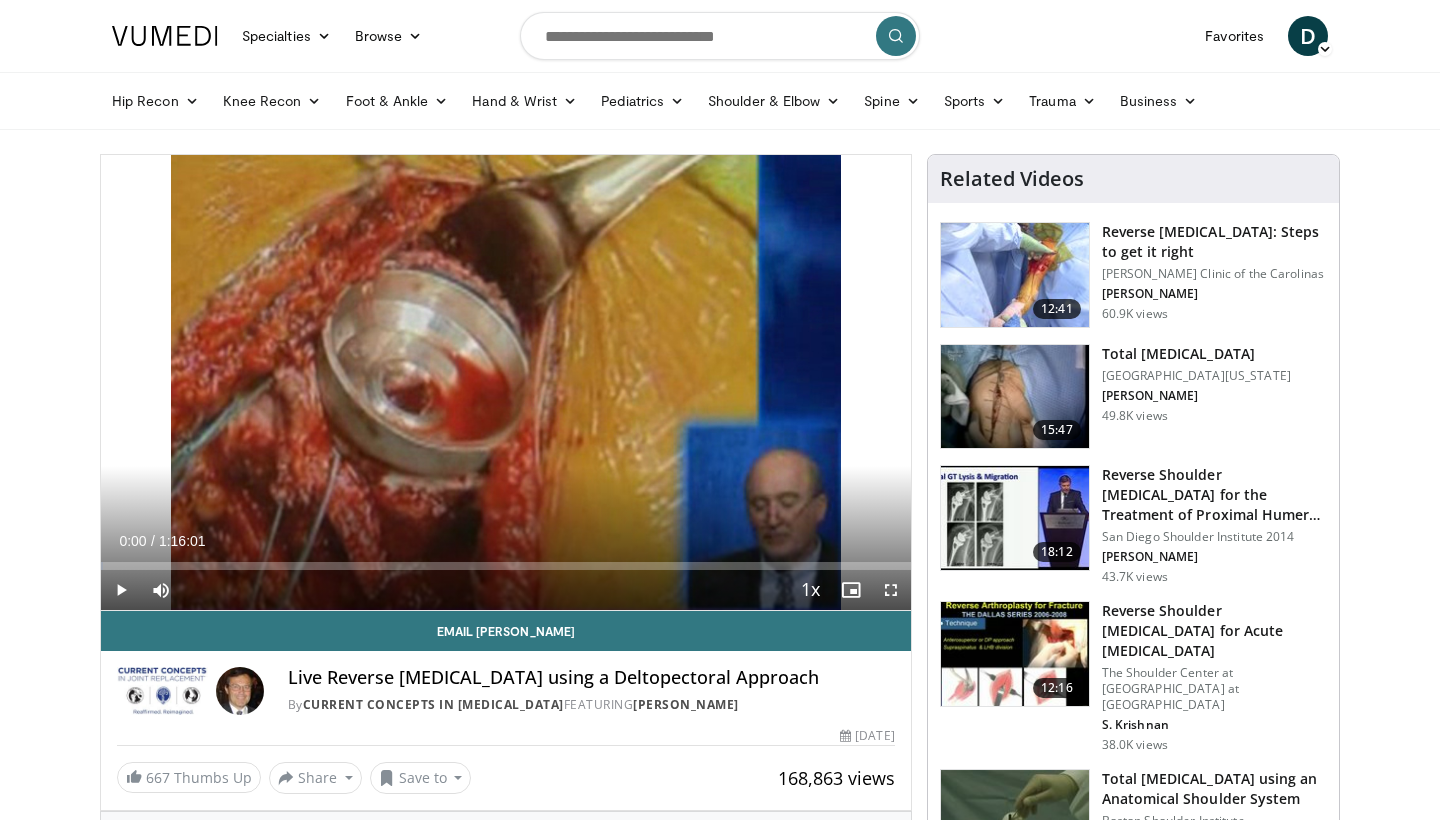 click at bounding box center (891, 590) 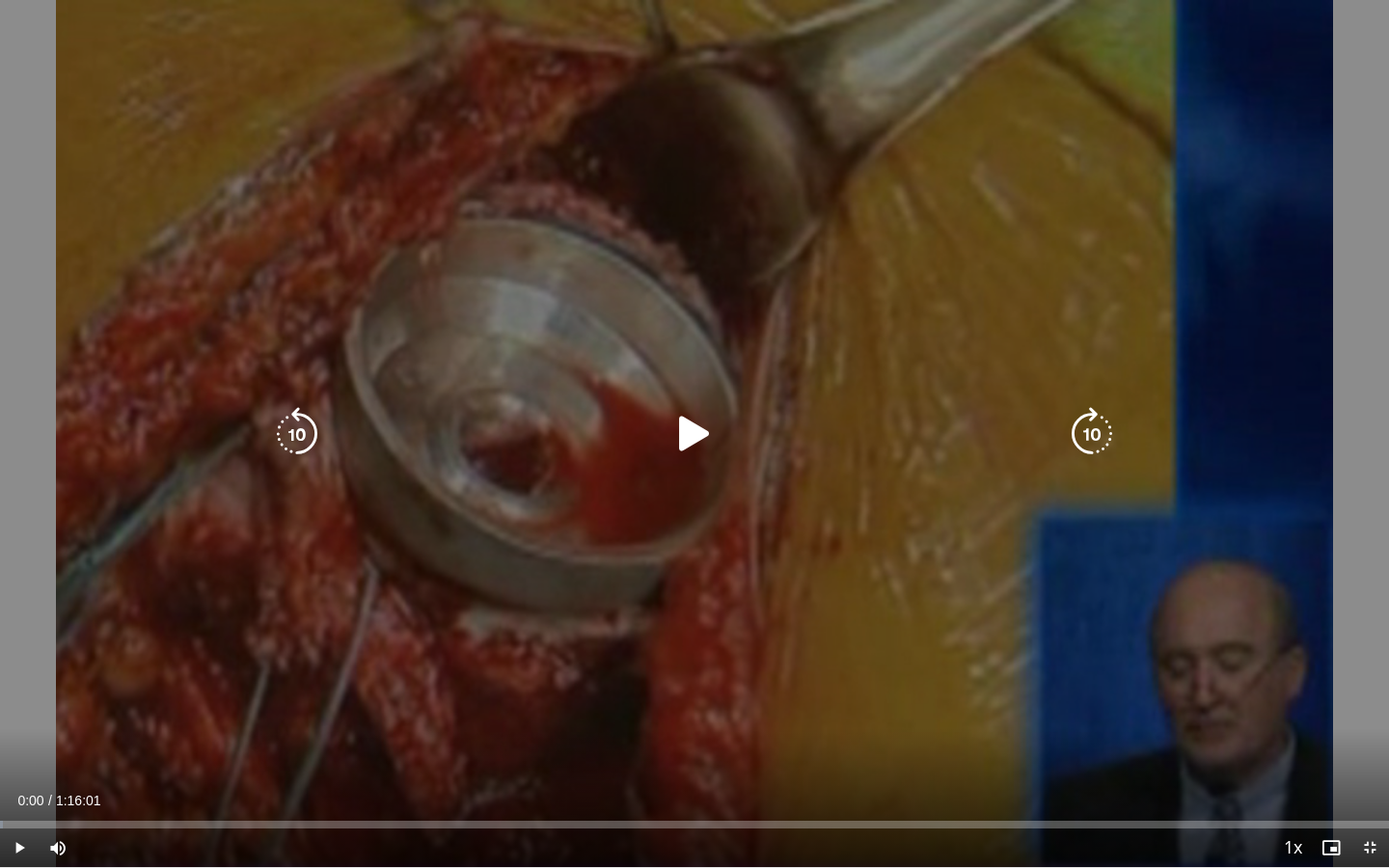click at bounding box center [694, 434] 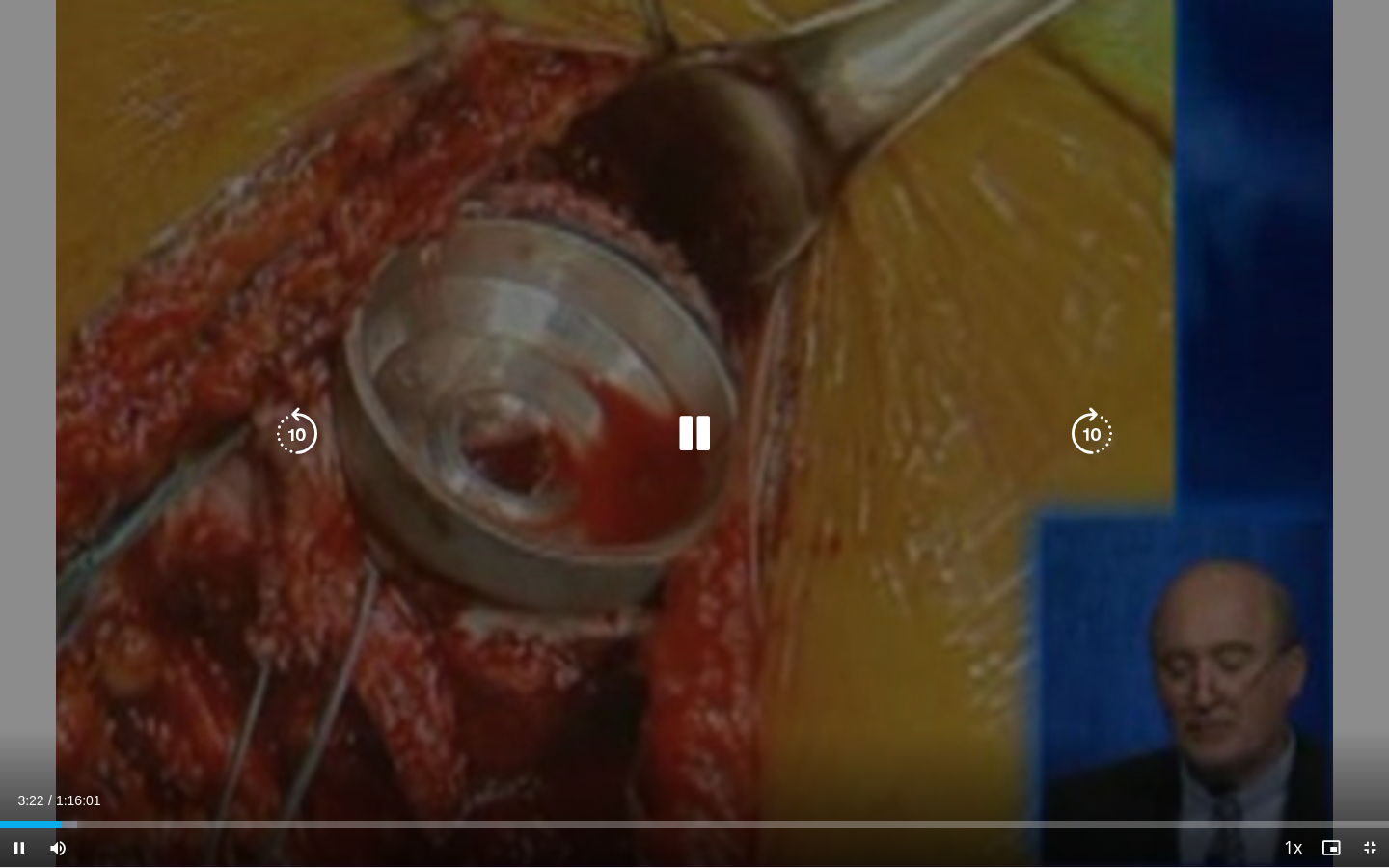 click at bounding box center (694, 434) 